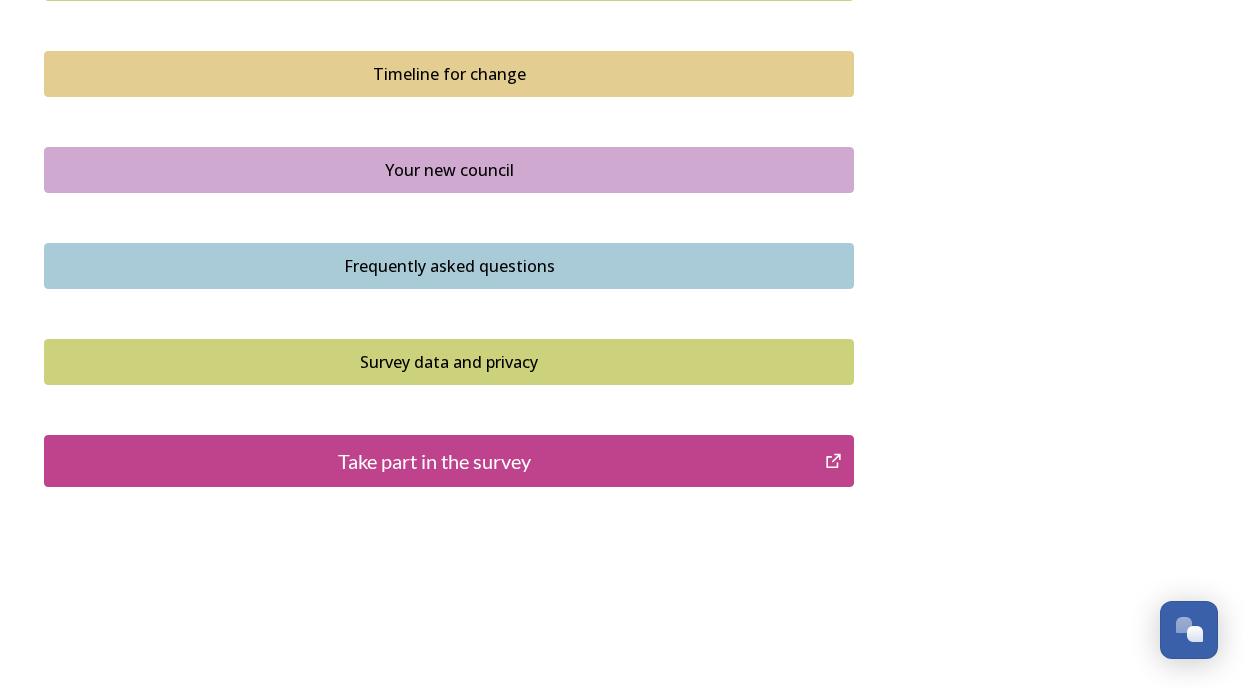 scroll, scrollTop: 1444, scrollLeft: 0, axis: vertical 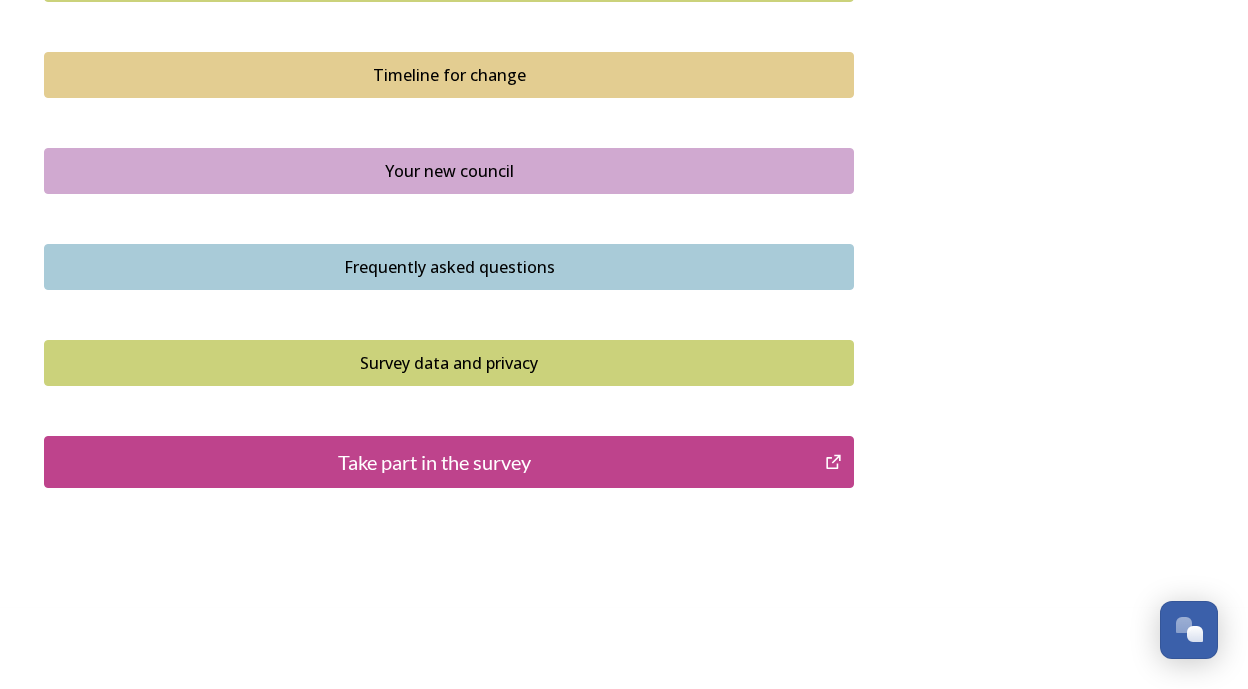 click on "Take part in the survey" at bounding box center [434, 462] 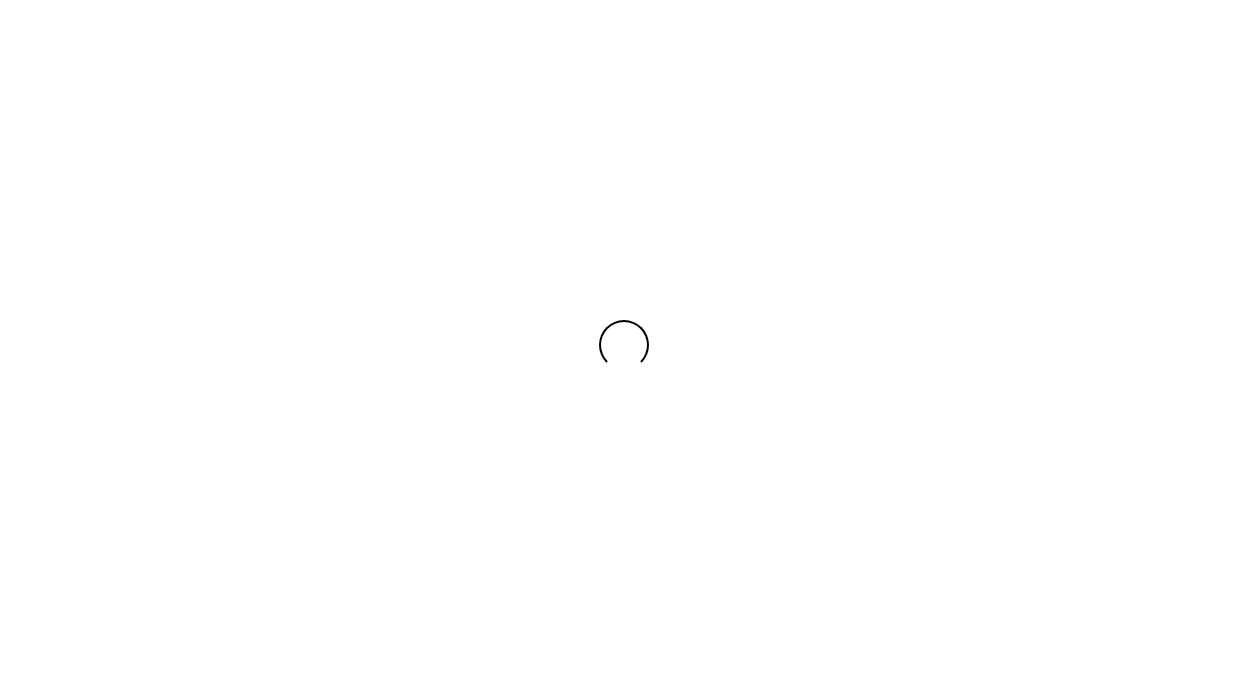 scroll, scrollTop: 0, scrollLeft: 0, axis: both 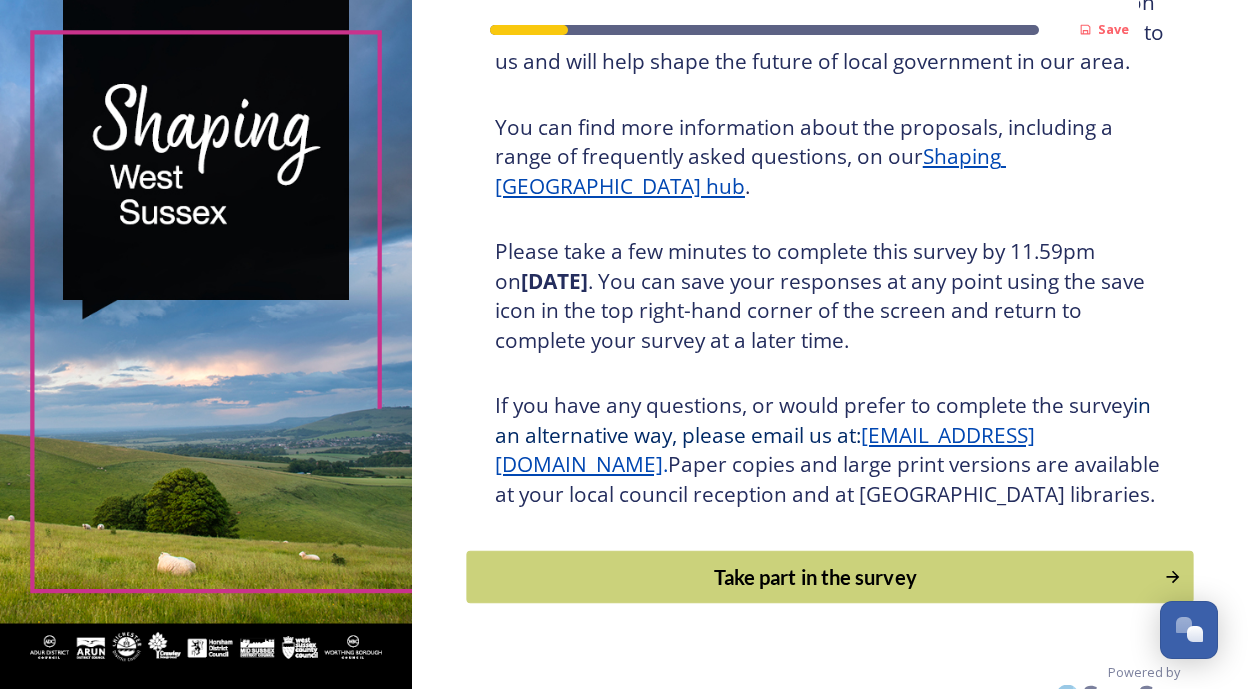 click on "Take part in the survey" at bounding box center [815, 577] 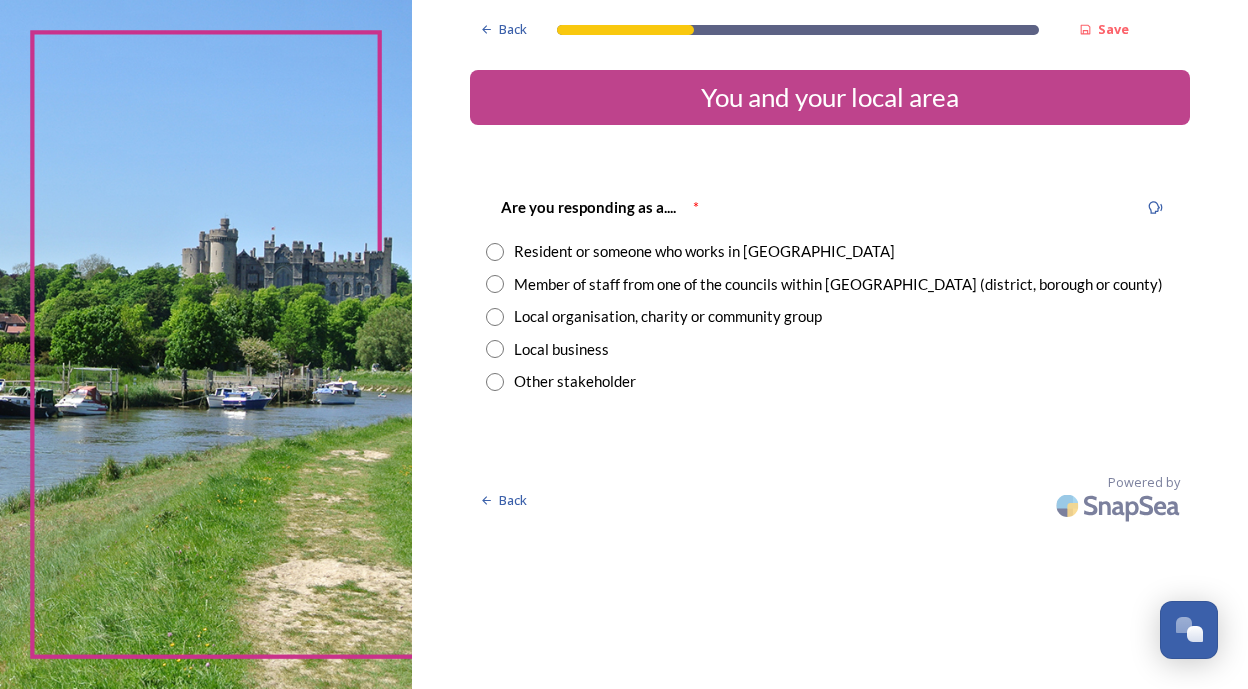 click at bounding box center (495, 349) 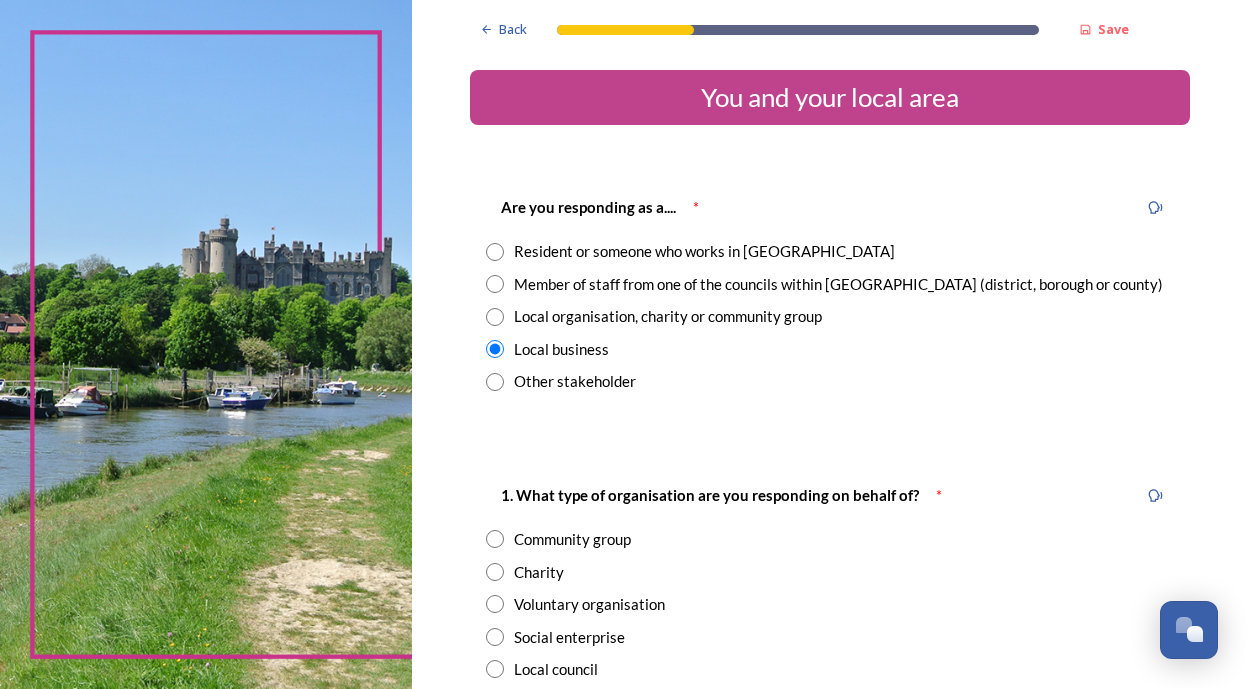 click at bounding box center [495, 252] 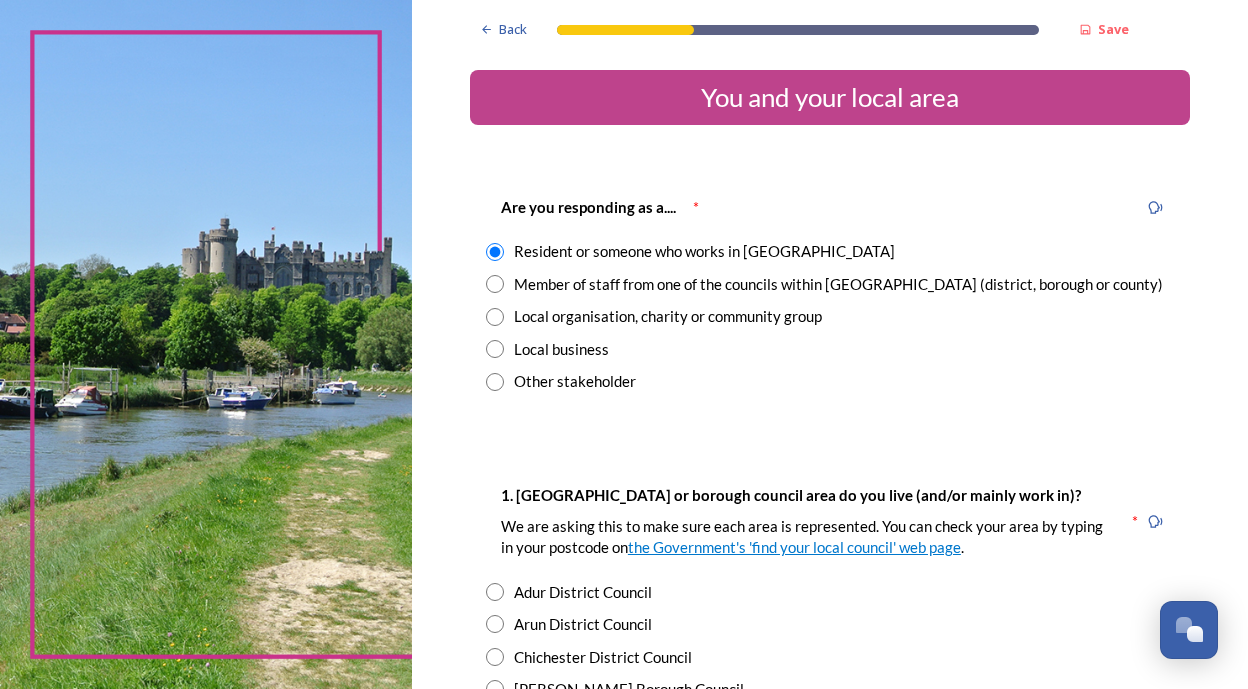 click at bounding box center [495, 349] 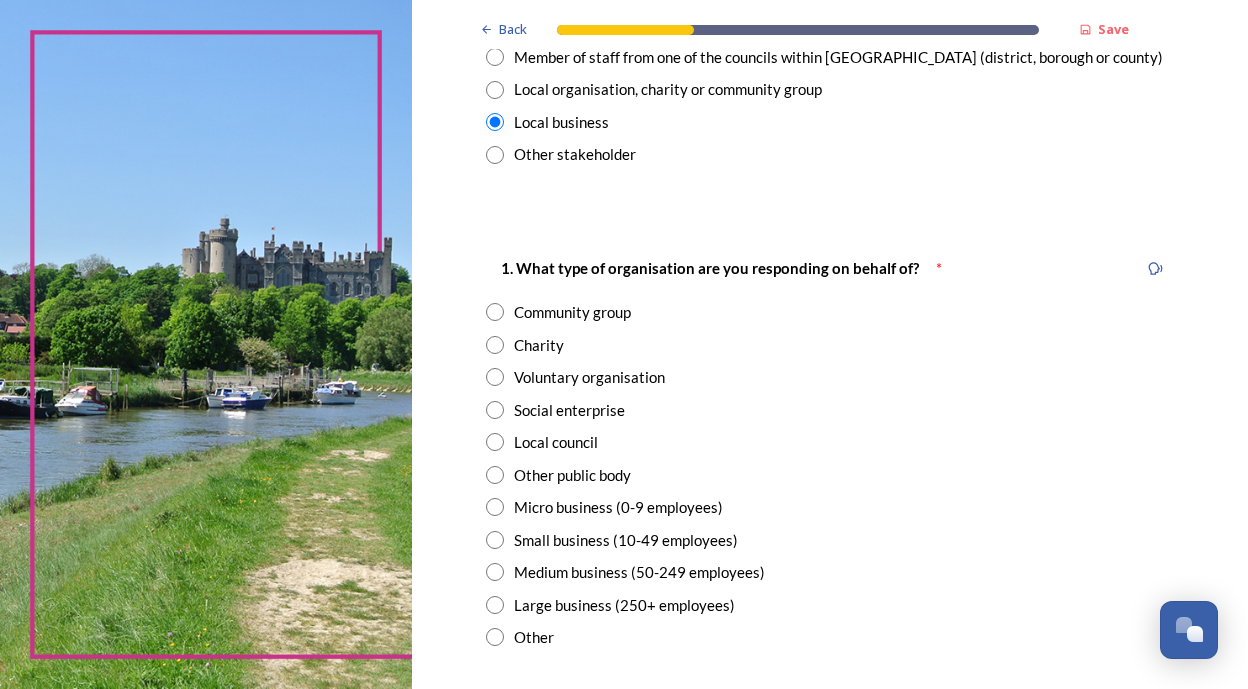 scroll, scrollTop: 243, scrollLeft: 0, axis: vertical 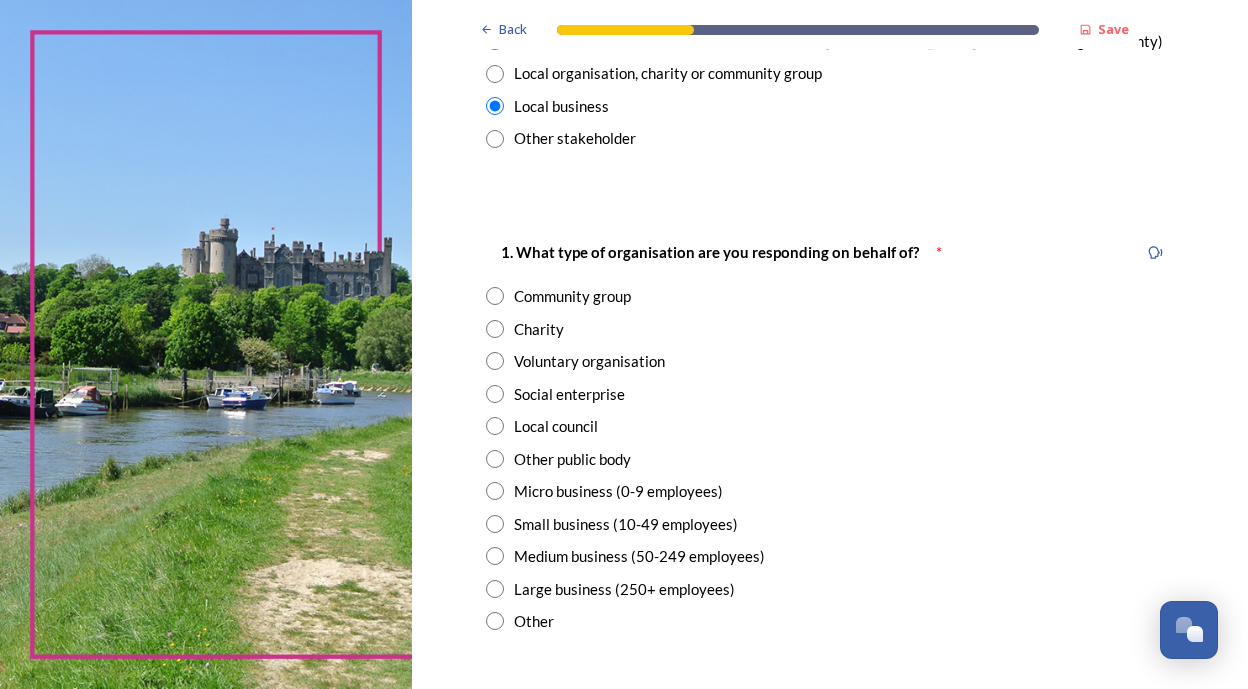click at bounding box center [495, 491] 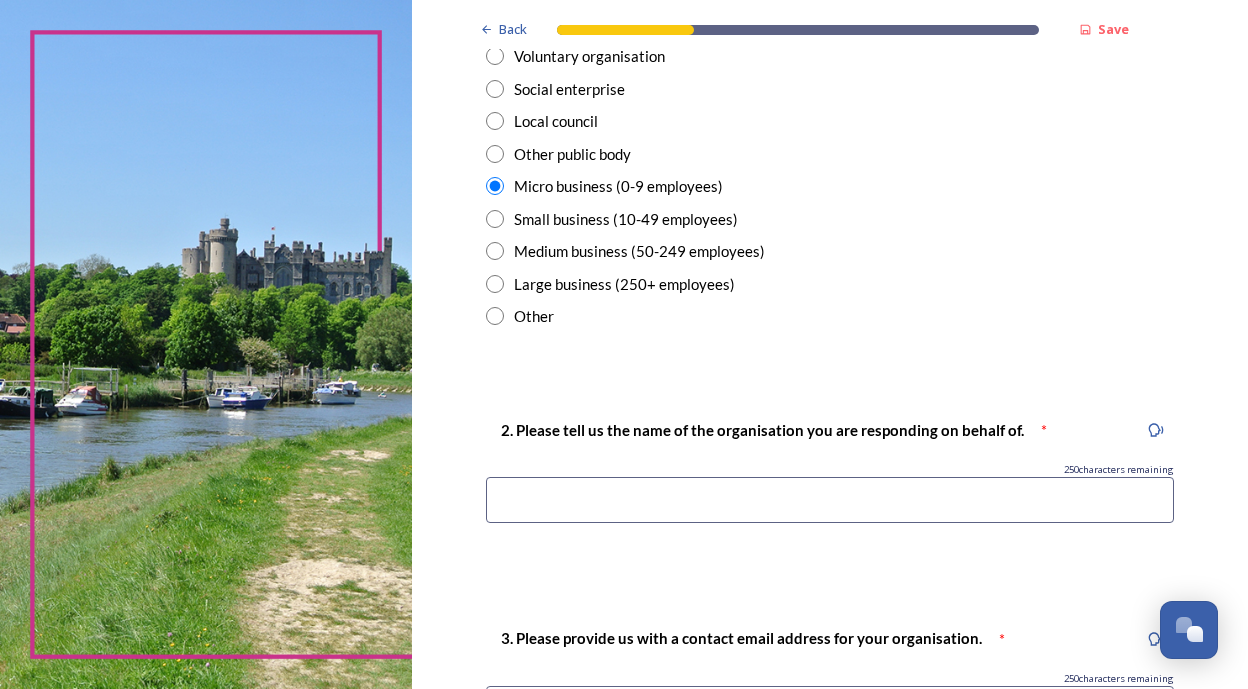 scroll, scrollTop: 557, scrollLeft: 0, axis: vertical 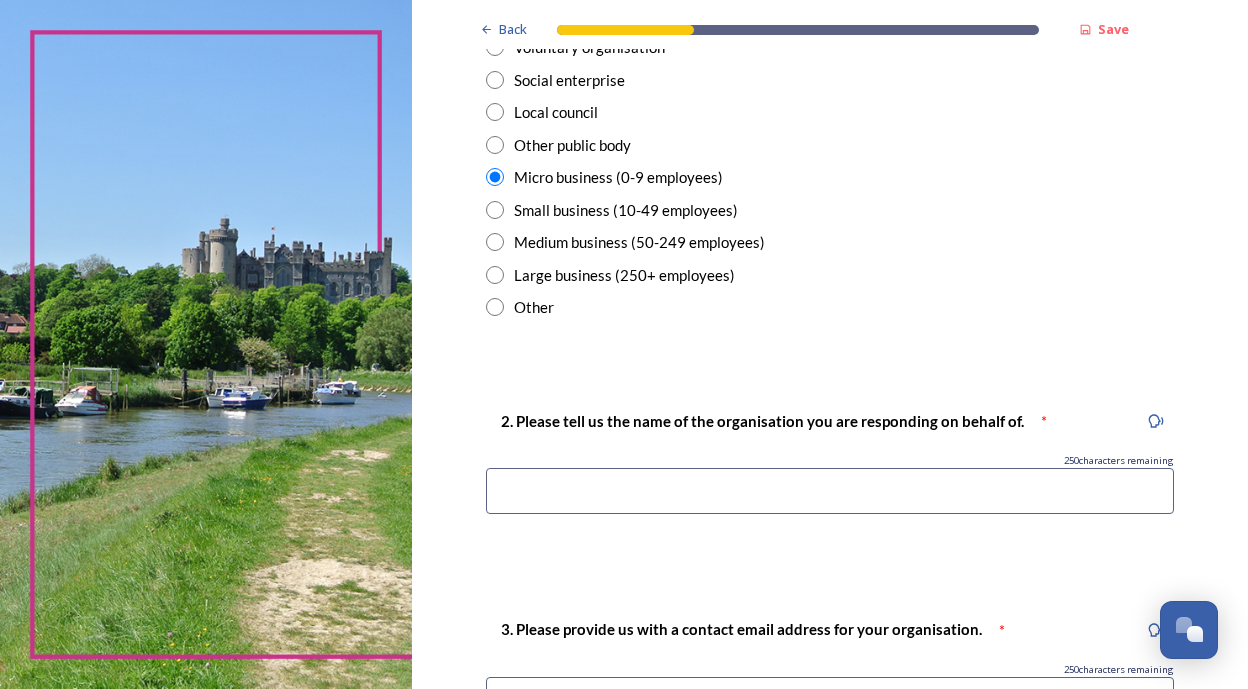 click at bounding box center (830, 491) 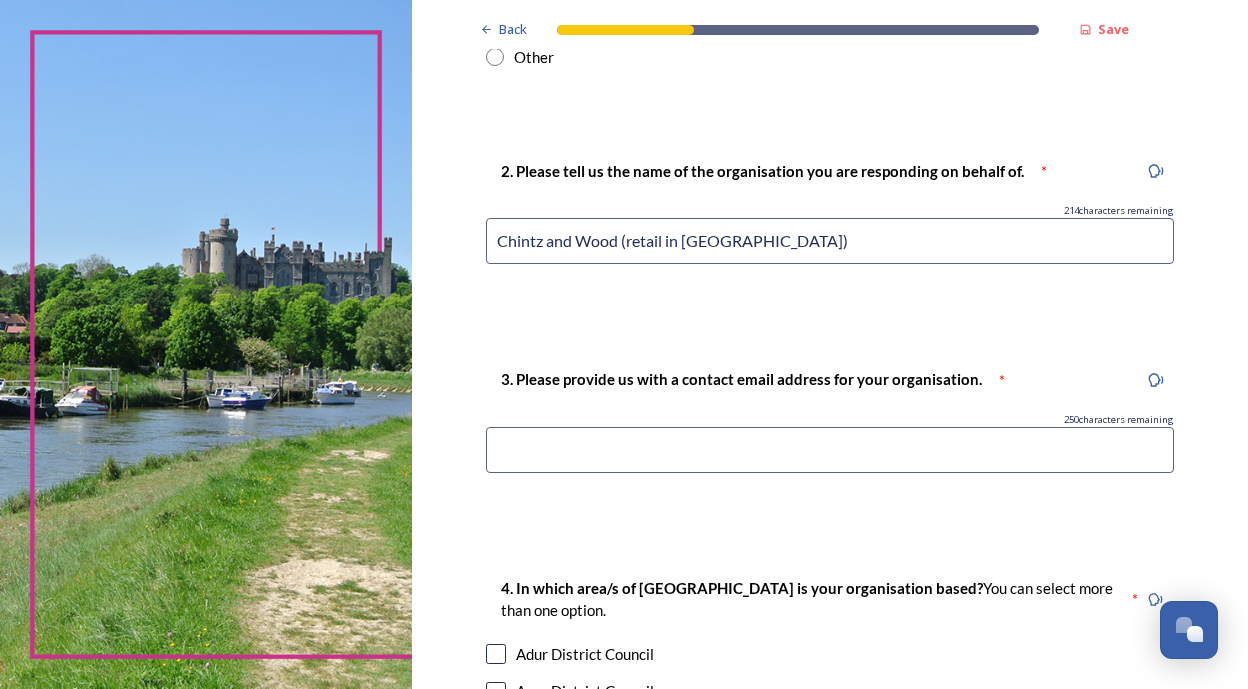 scroll, scrollTop: 814, scrollLeft: 0, axis: vertical 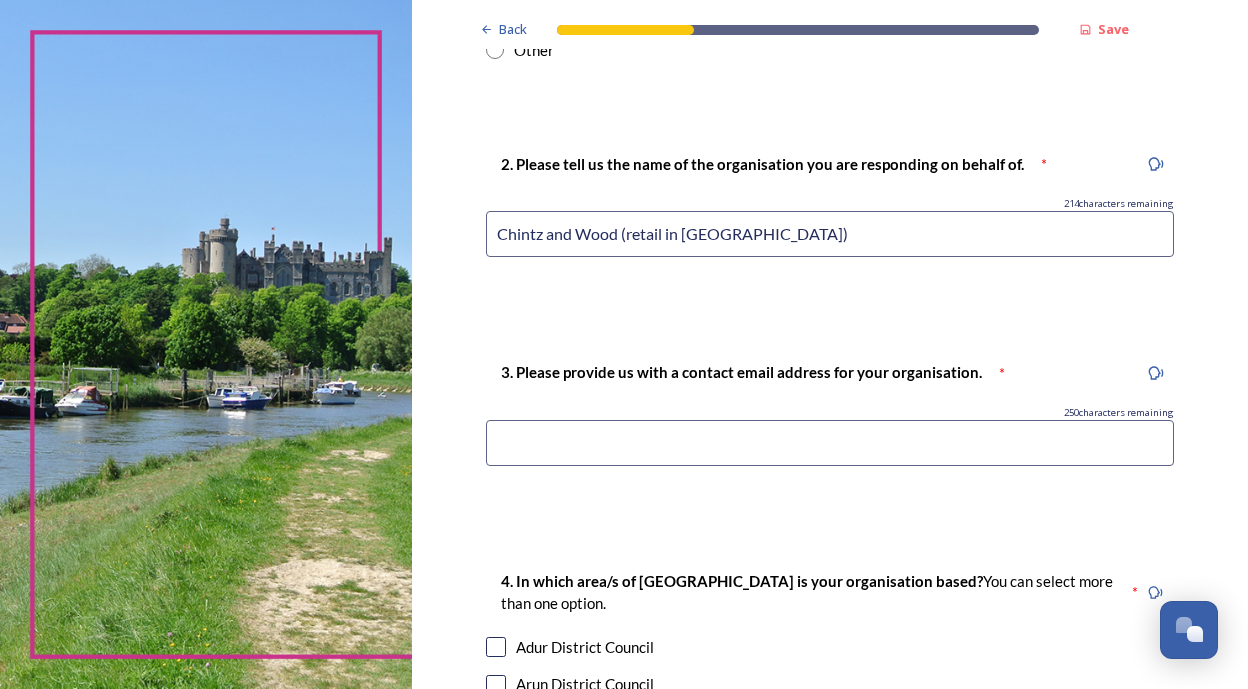 type on "Chintz and Wood (retail in [GEOGRAPHIC_DATA])" 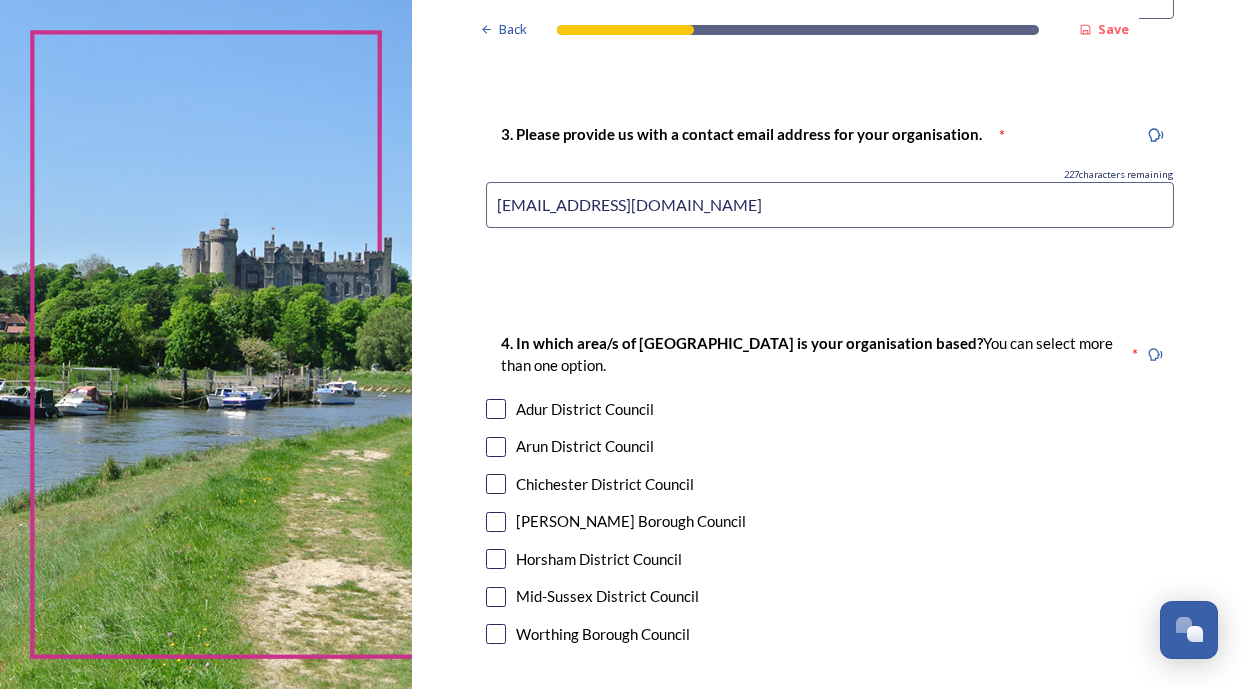 scroll, scrollTop: 1056, scrollLeft: 0, axis: vertical 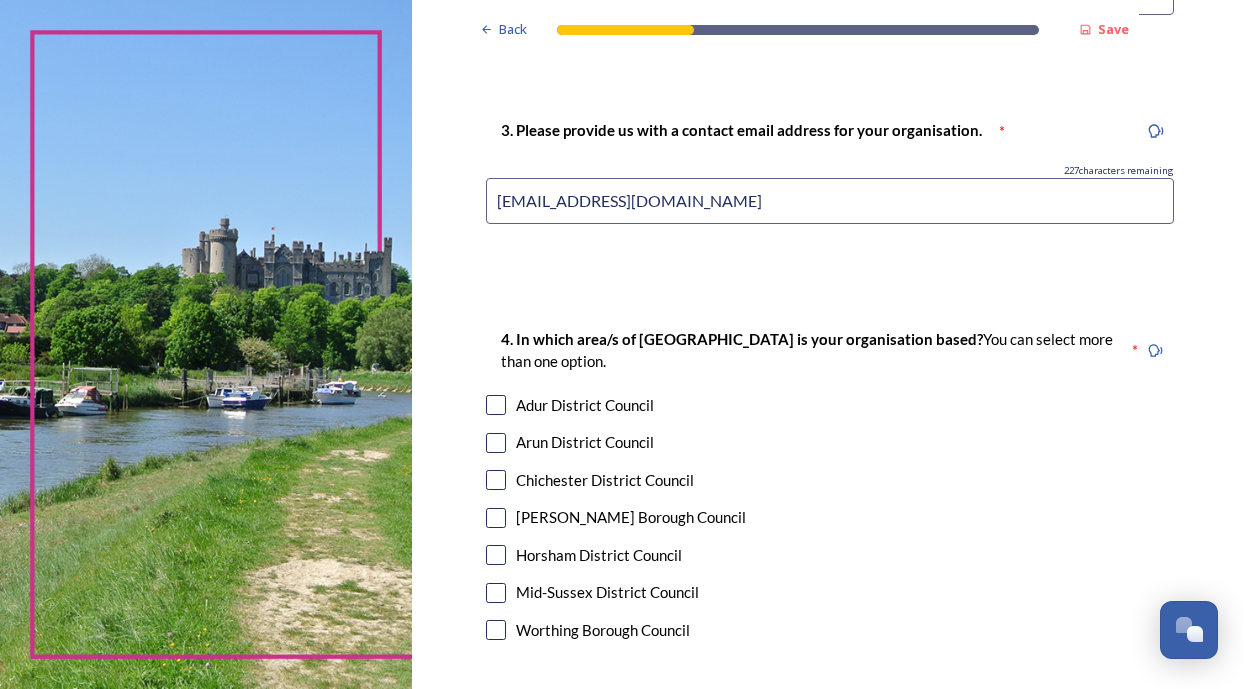 type on "[EMAIL_ADDRESS][DOMAIN_NAME]" 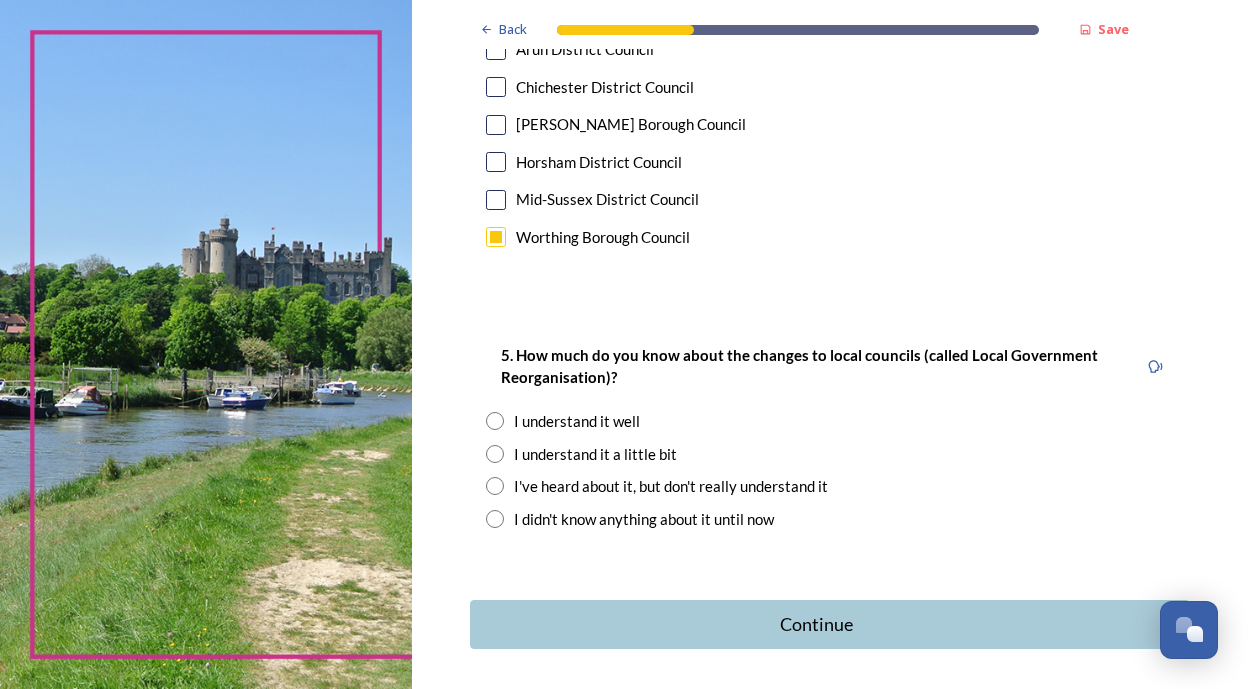 scroll, scrollTop: 1463, scrollLeft: 0, axis: vertical 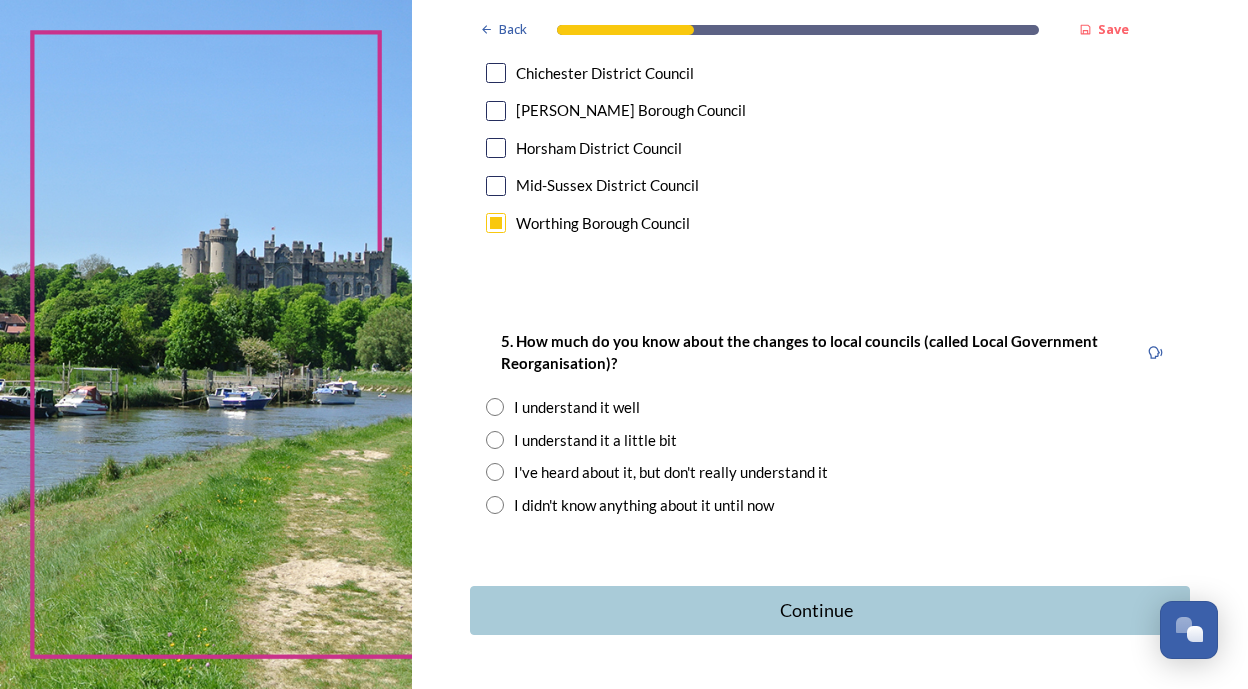 click at bounding box center [495, 440] 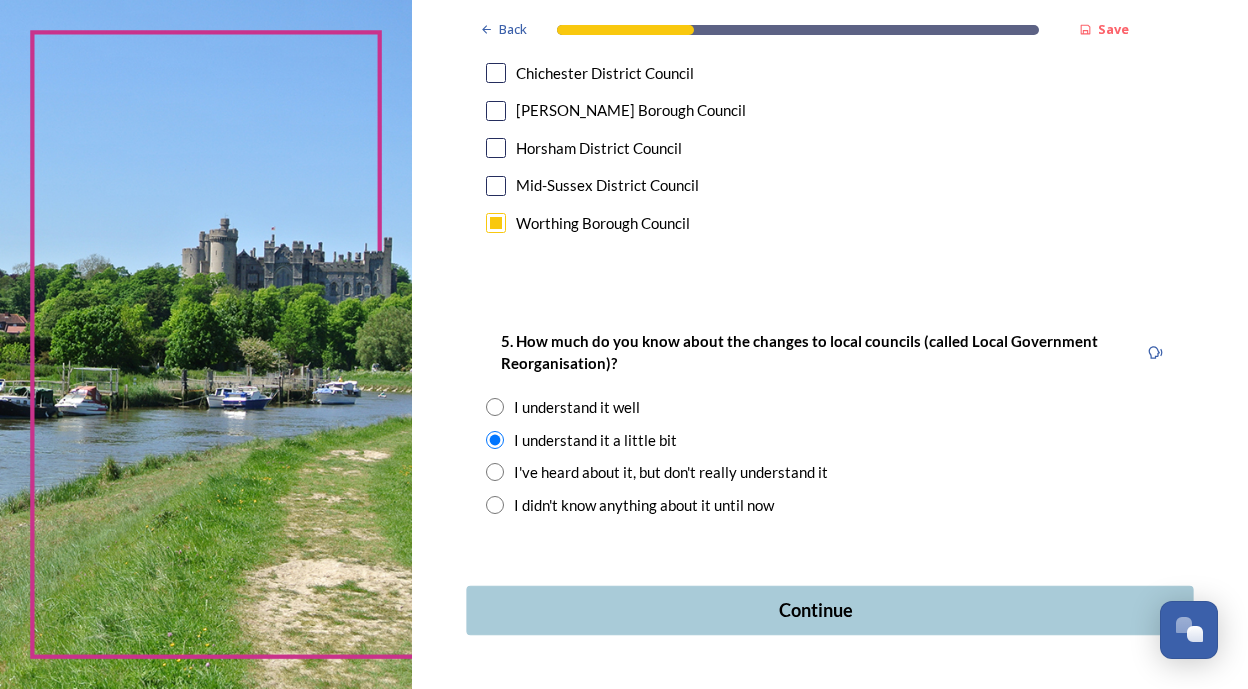 click on "Continue" at bounding box center [815, 610] 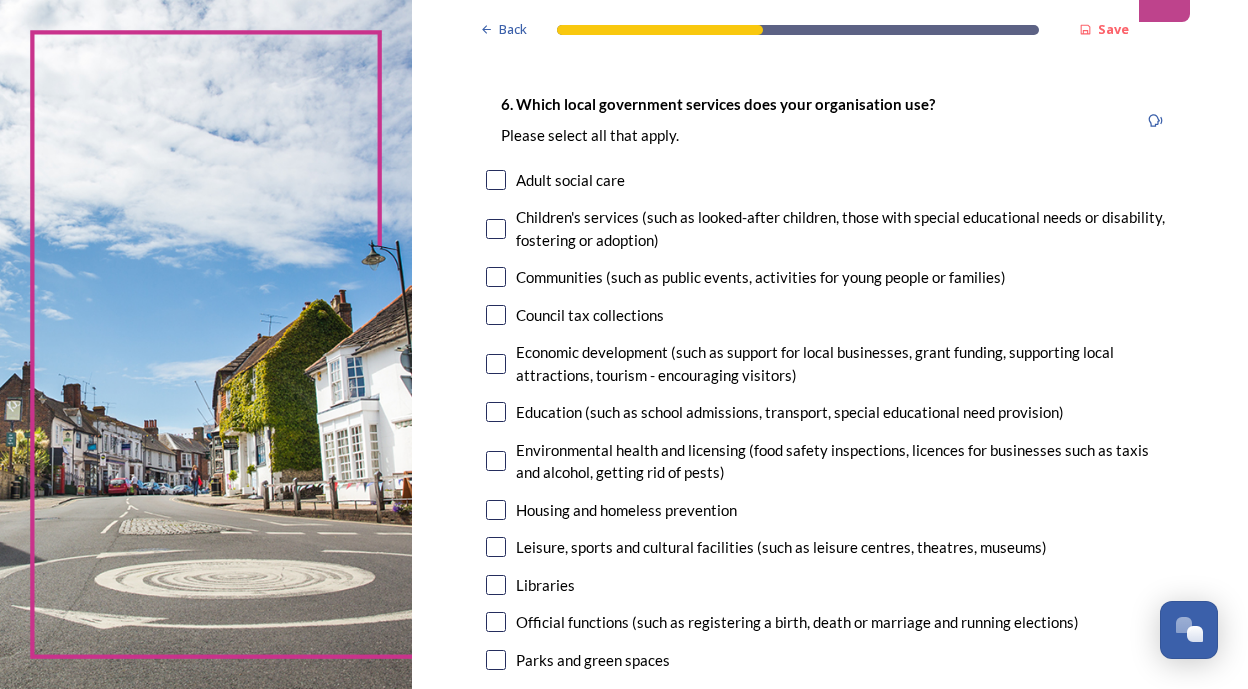 scroll, scrollTop: 107, scrollLeft: 0, axis: vertical 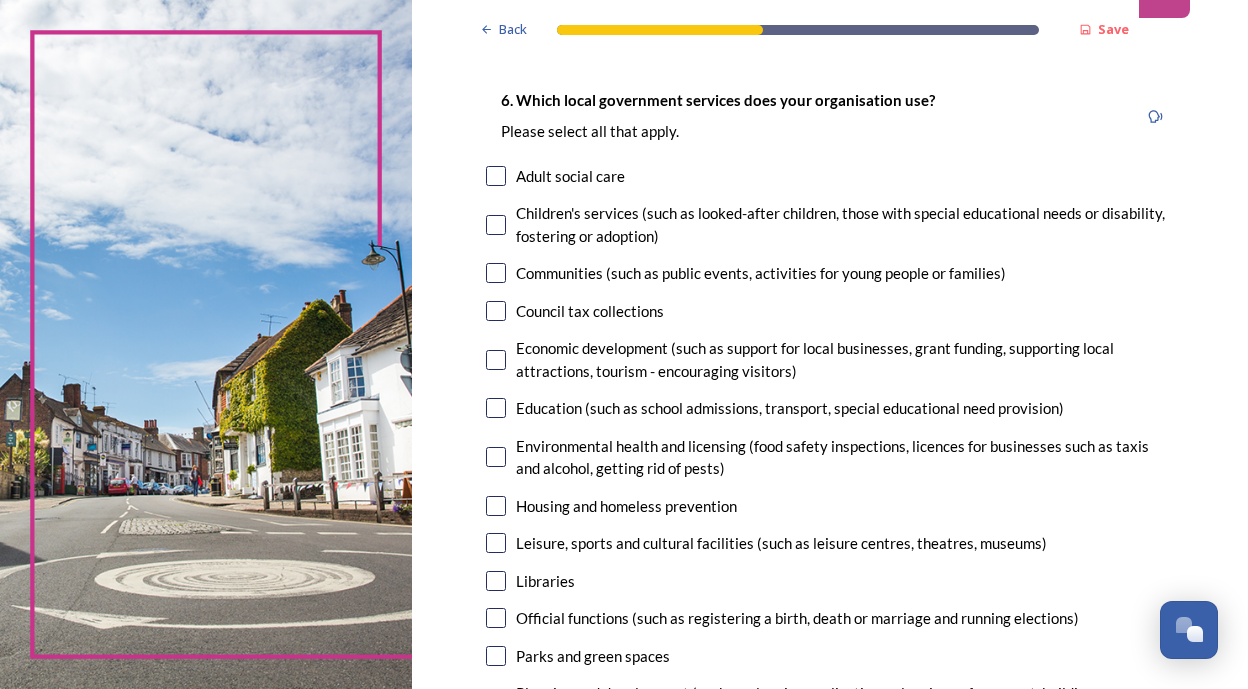 click at bounding box center (496, 360) 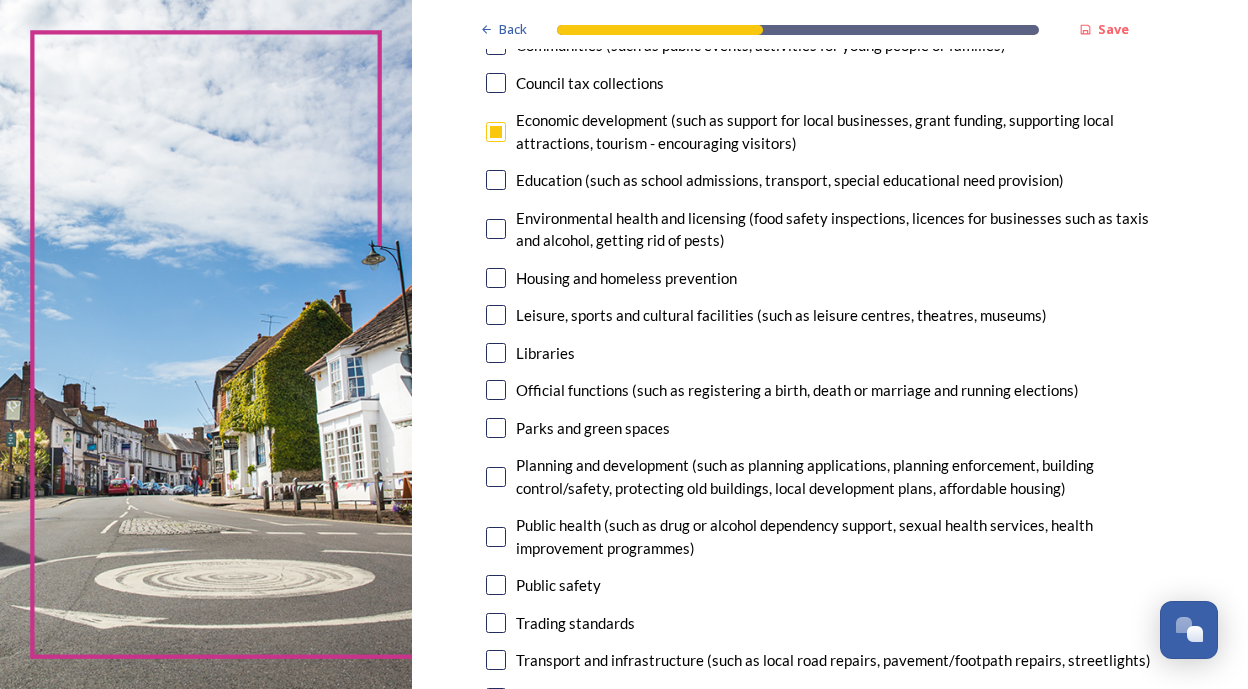 scroll, scrollTop: 336, scrollLeft: 0, axis: vertical 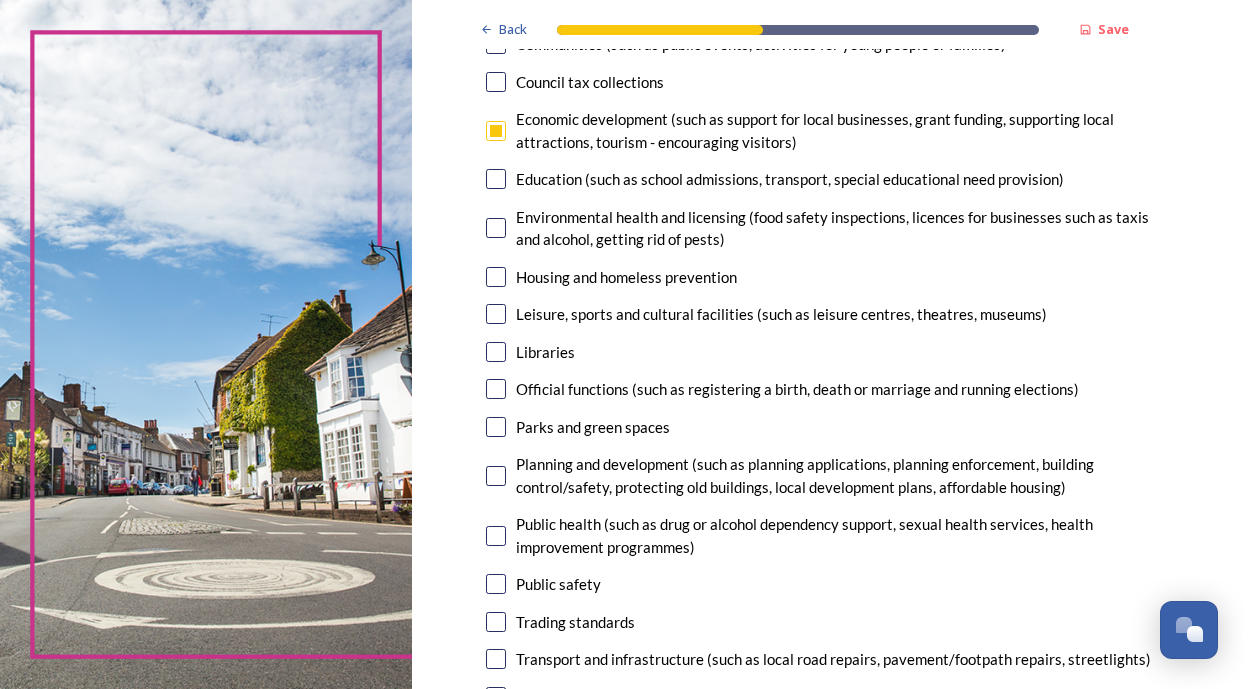 click at bounding box center (496, 476) 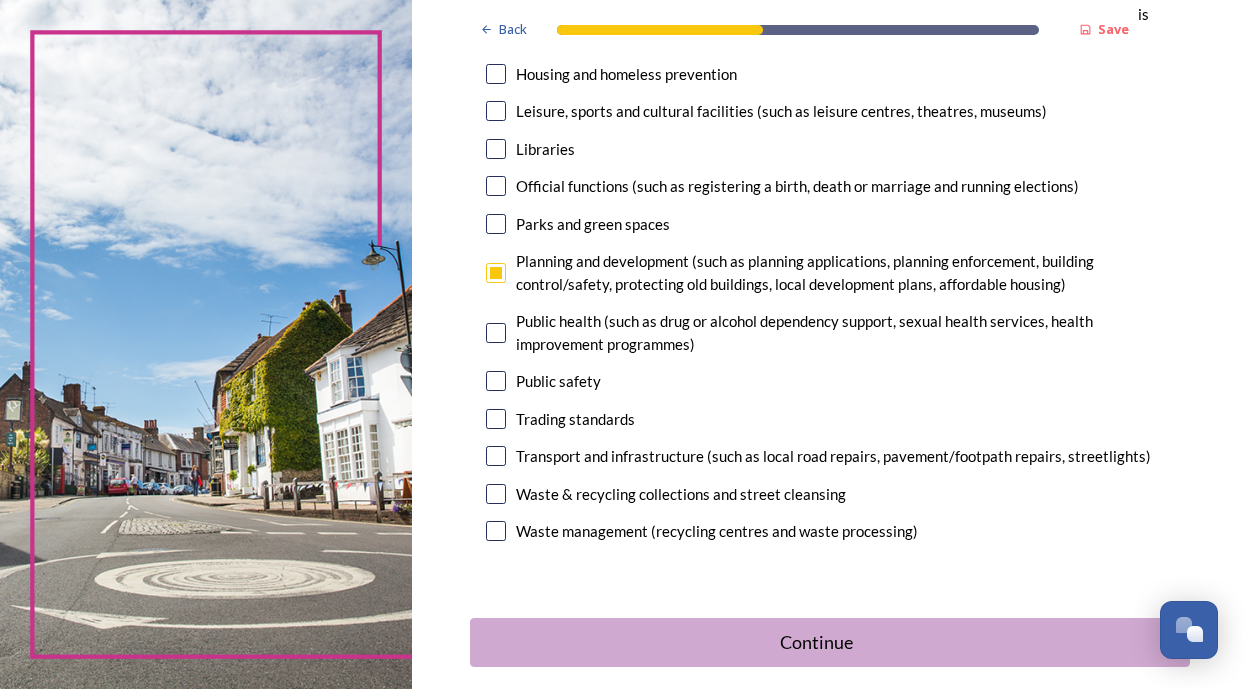 scroll, scrollTop: 548, scrollLeft: 0, axis: vertical 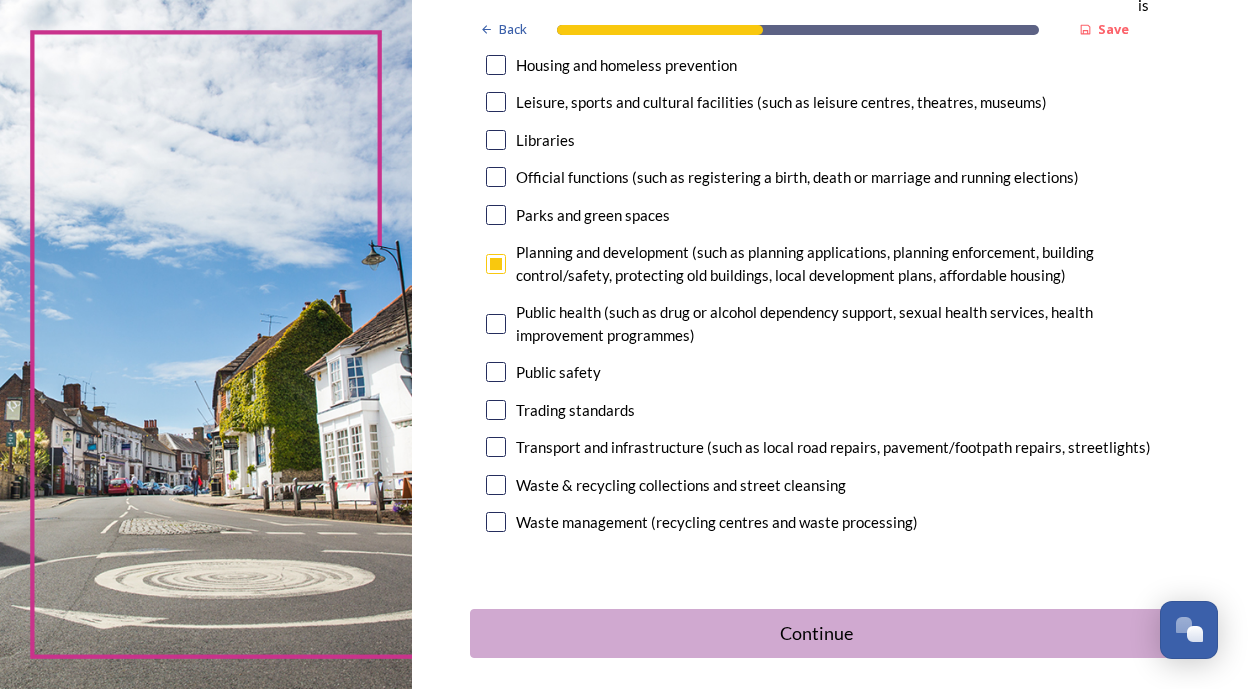 click at bounding box center [496, 485] 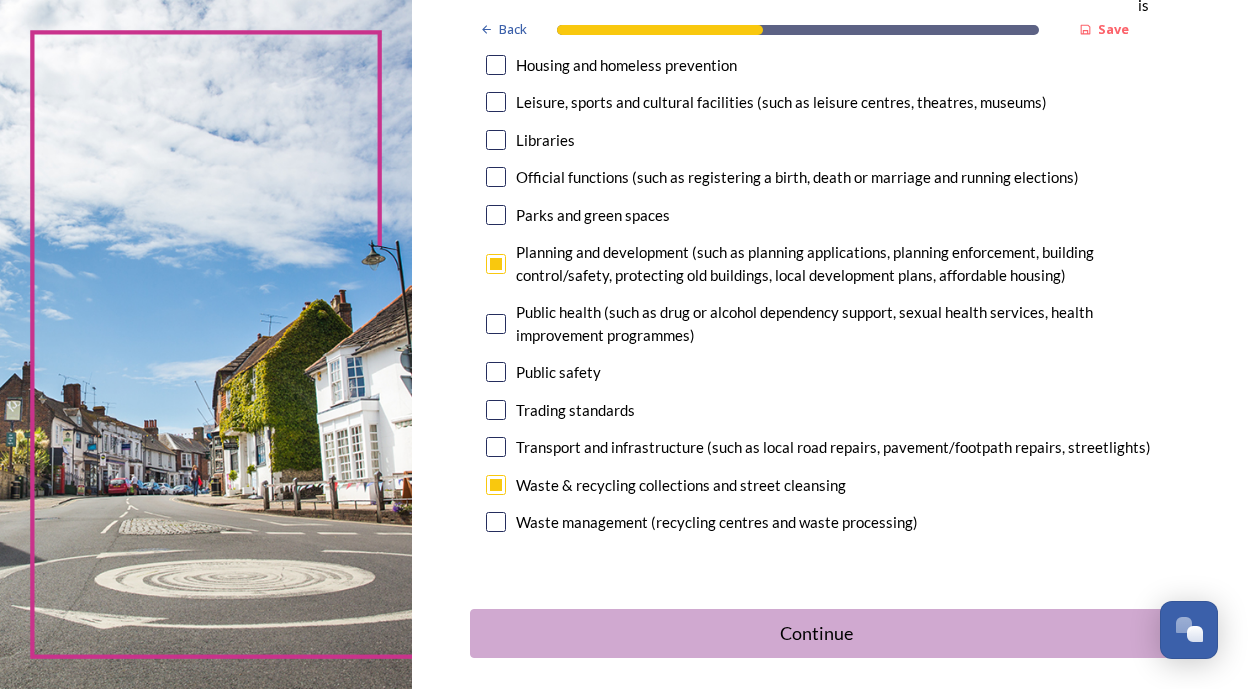 click at bounding box center (496, 372) 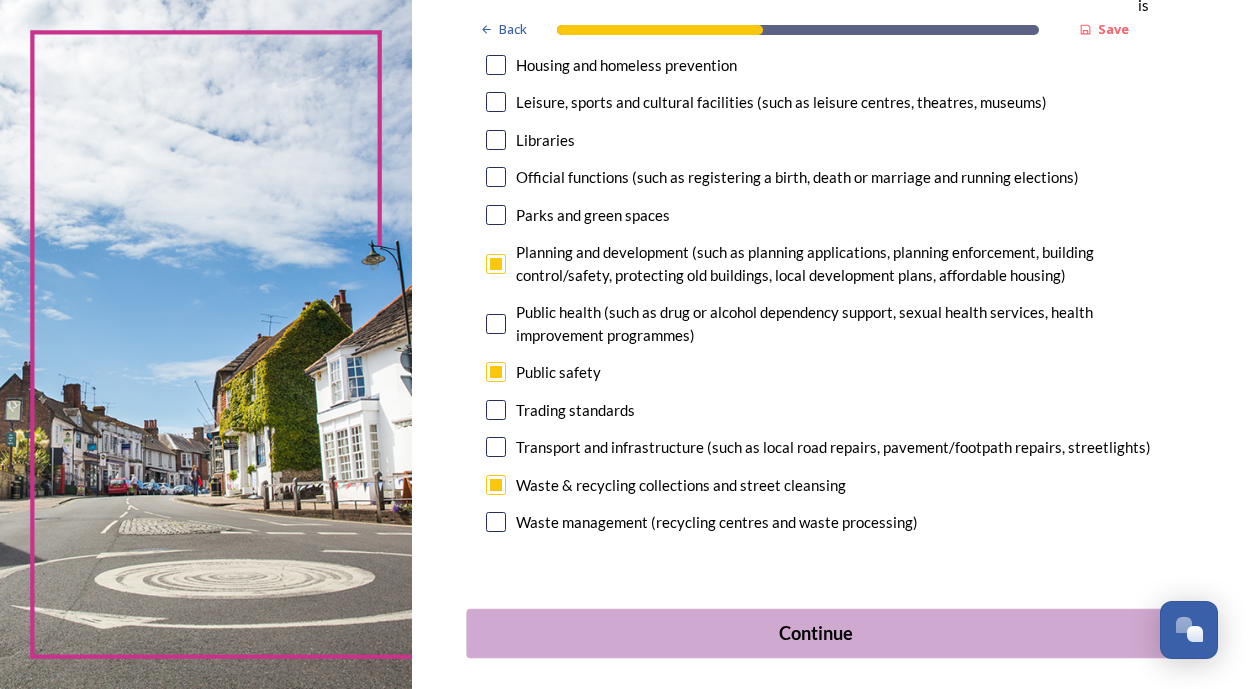 click on "Continue" at bounding box center [829, 632] 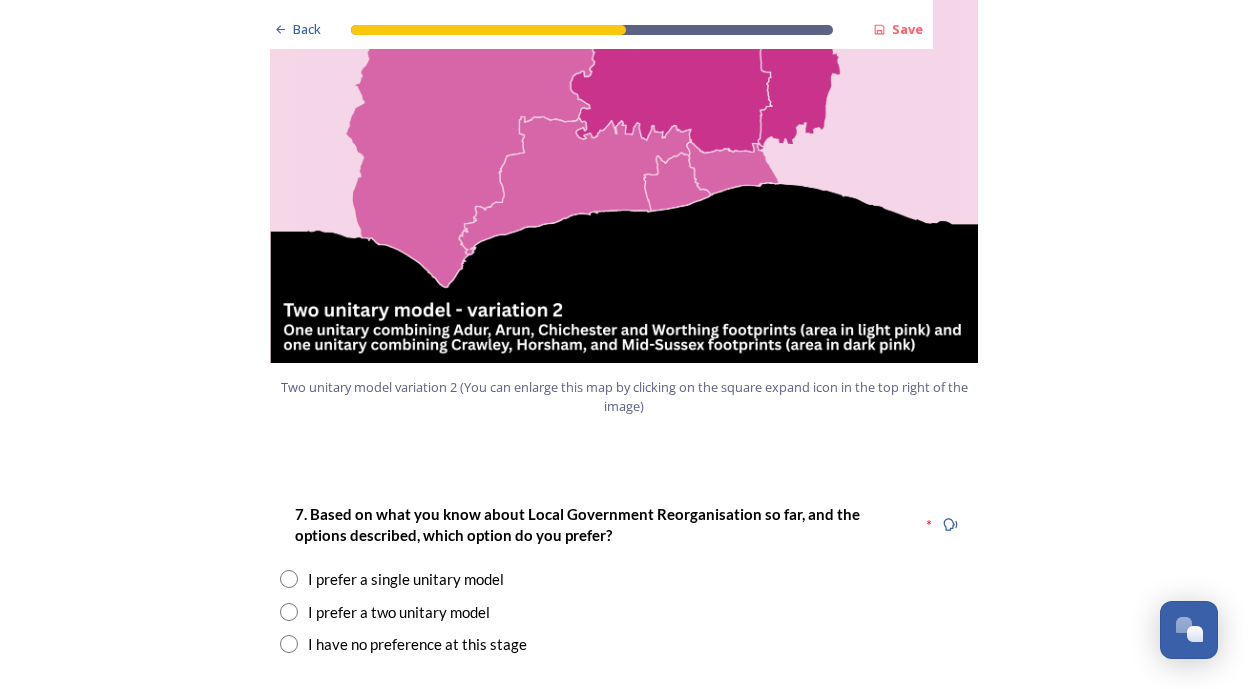 scroll, scrollTop: 2310, scrollLeft: 0, axis: vertical 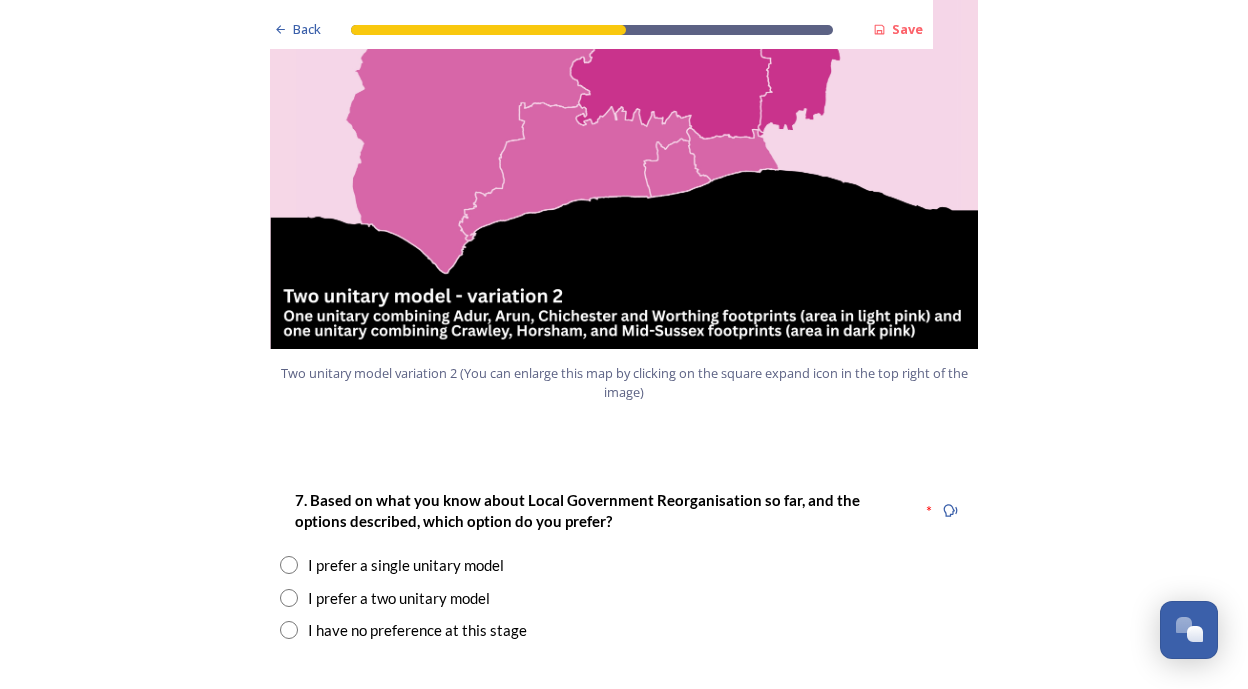 click at bounding box center [289, 598] 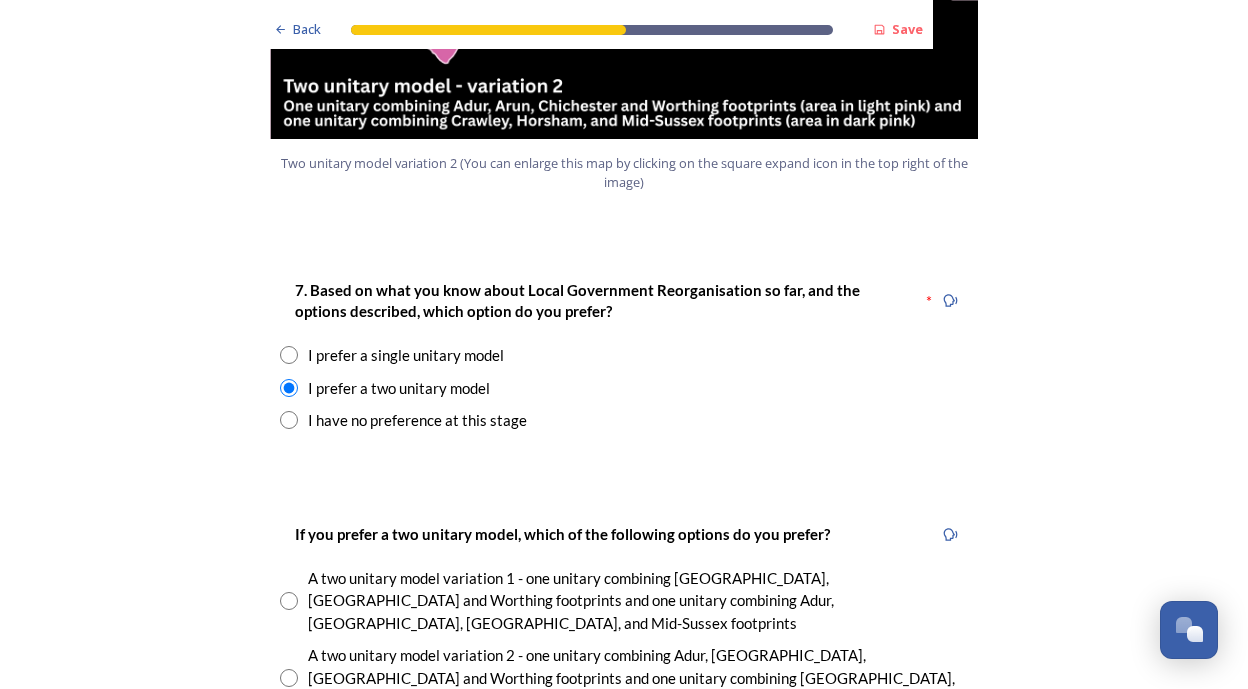 scroll, scrollTop: 2525, scrollLeft: 0, axis: vertical 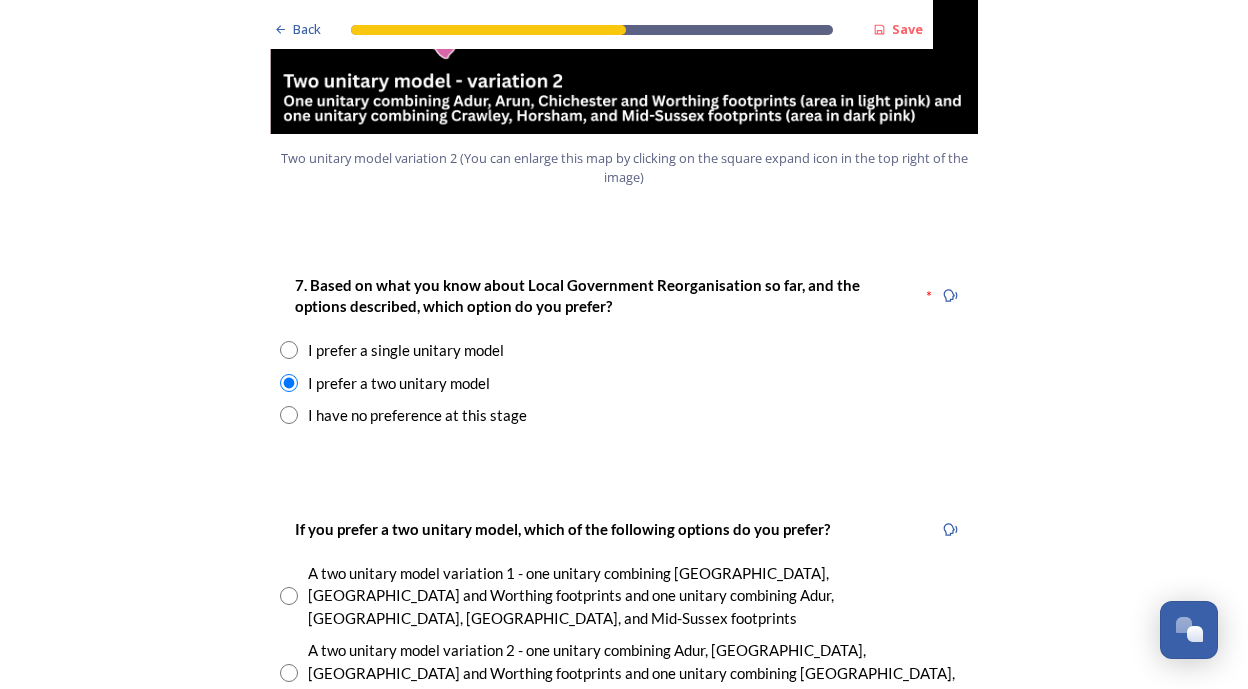 click at bounding box center [289, 673] 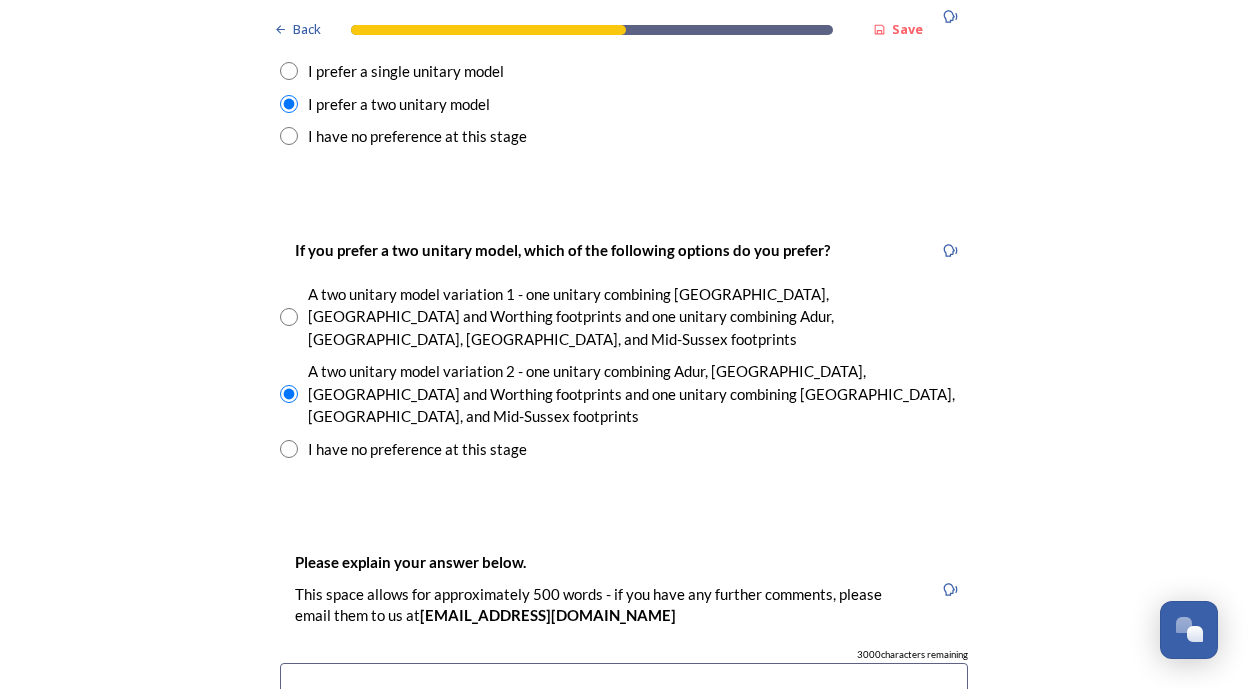 scroll, scrollTop: 2811, scrollLeft: 0, axis: vertical 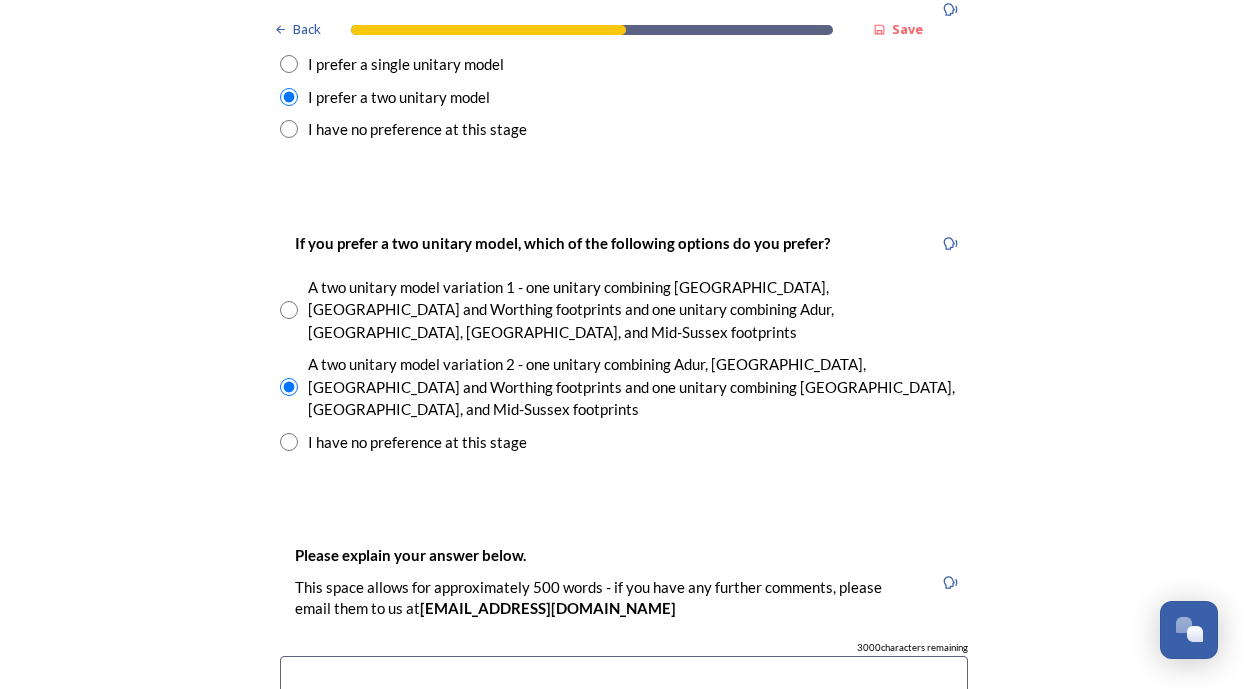 click at bounding box center [624, 768] 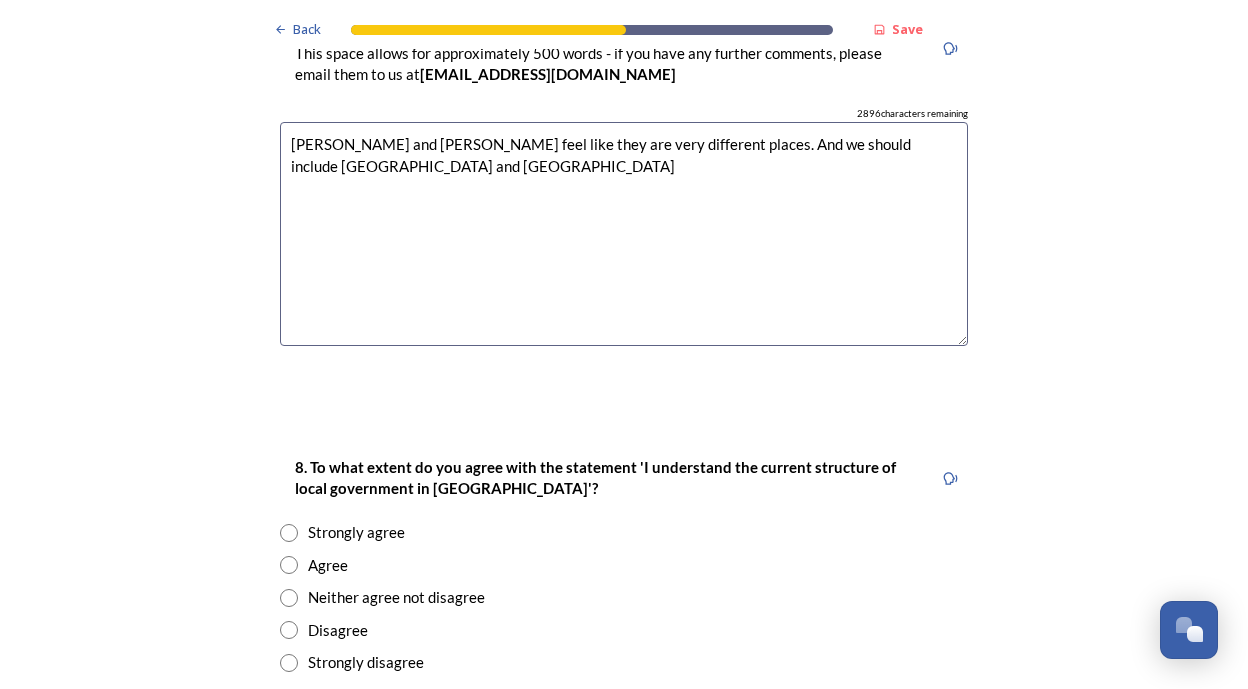 scroll, scrollTop: 3348, scrollLeft: 0, axis: vertical 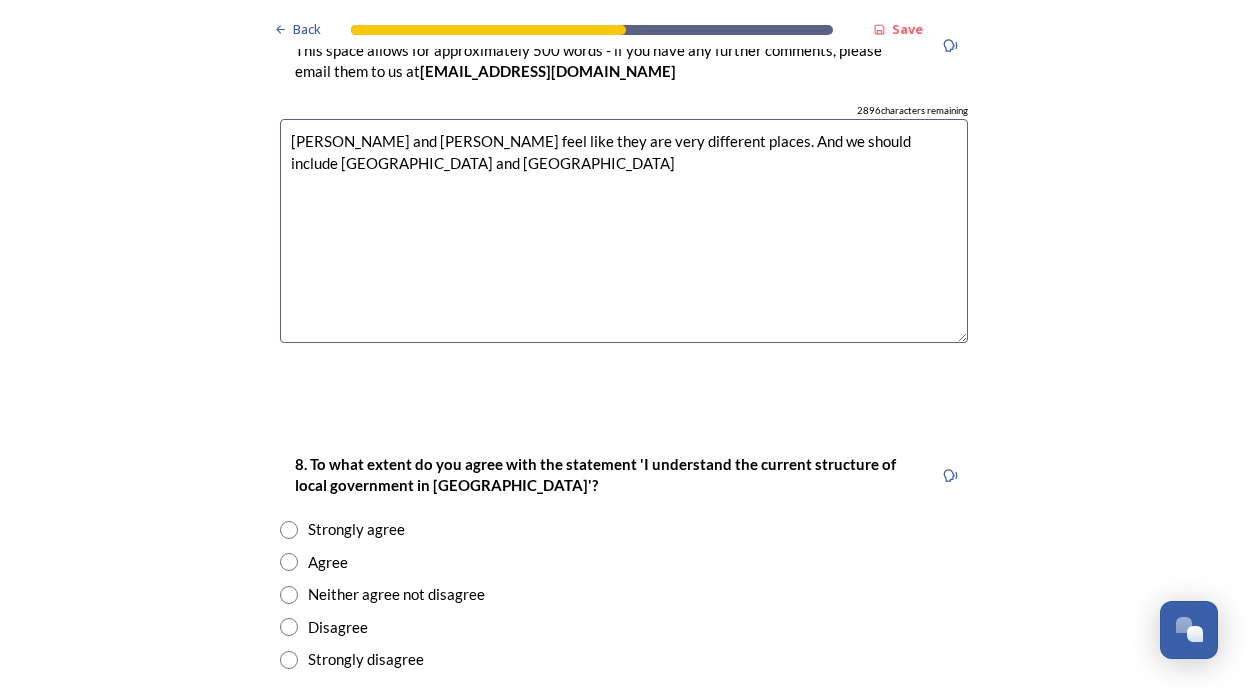 type on "[PERSON_NAME] and [PERSON_NAME] feel like they are very different places. And we should include [GEOGRAPHIC_DATA] and [GEOGRAPHIC_DATA]" 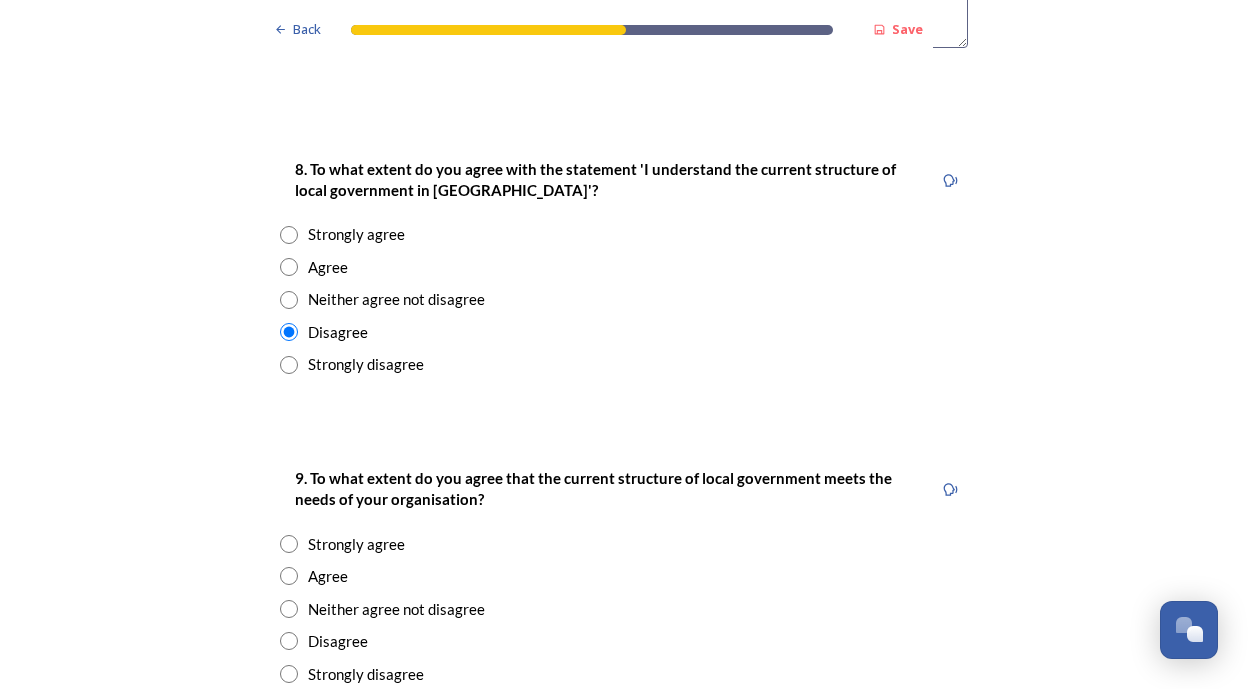 scroll, scrollTop: 3644, scrollLeft: 0, axis: vertical 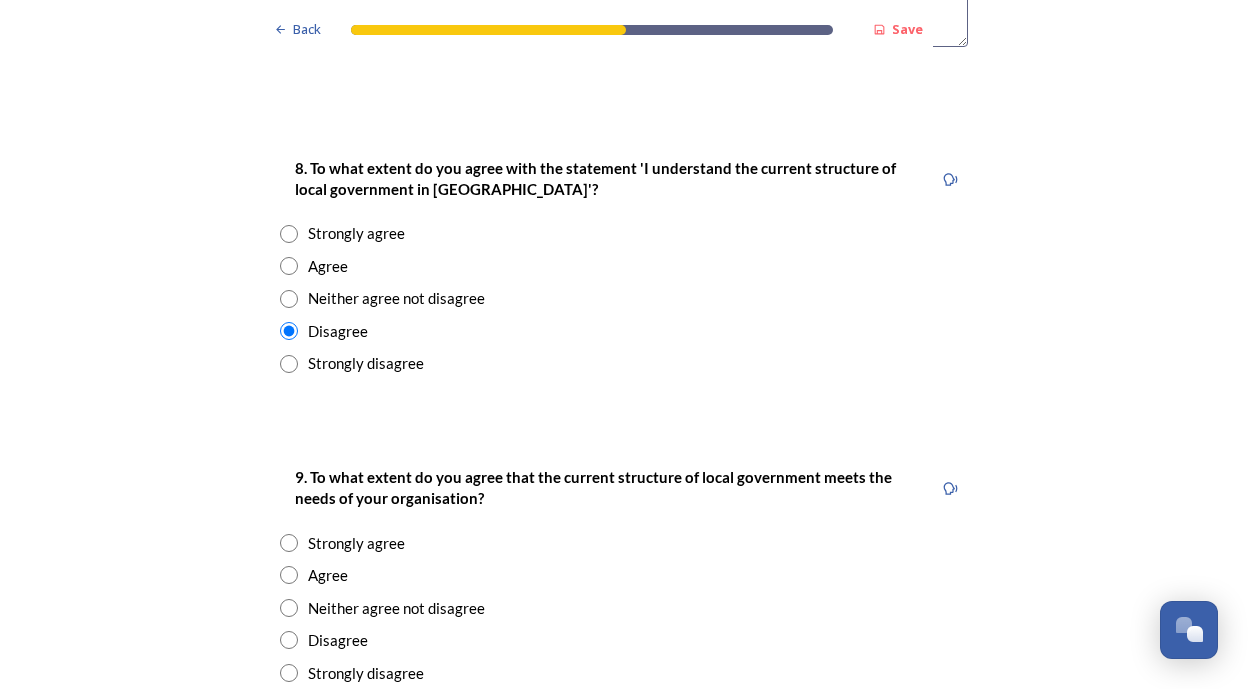 radio on "true" 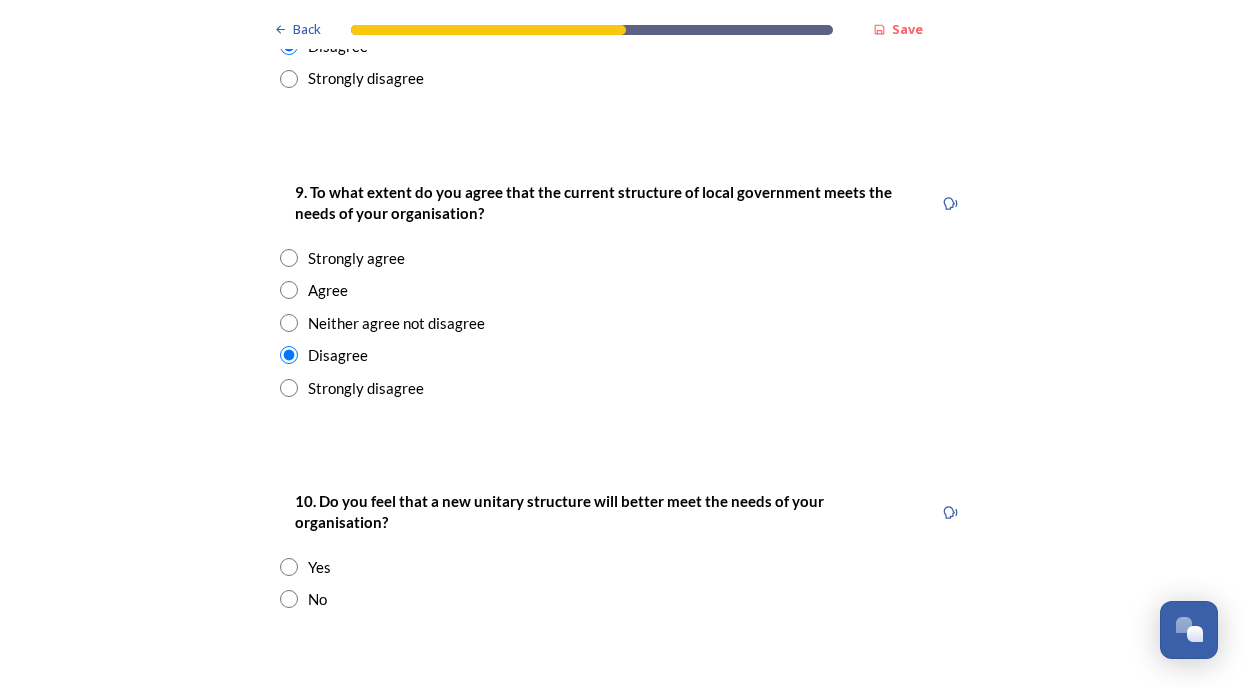 scroll, scrollTop: 3928, scrollLeft: 0, axis: vertical 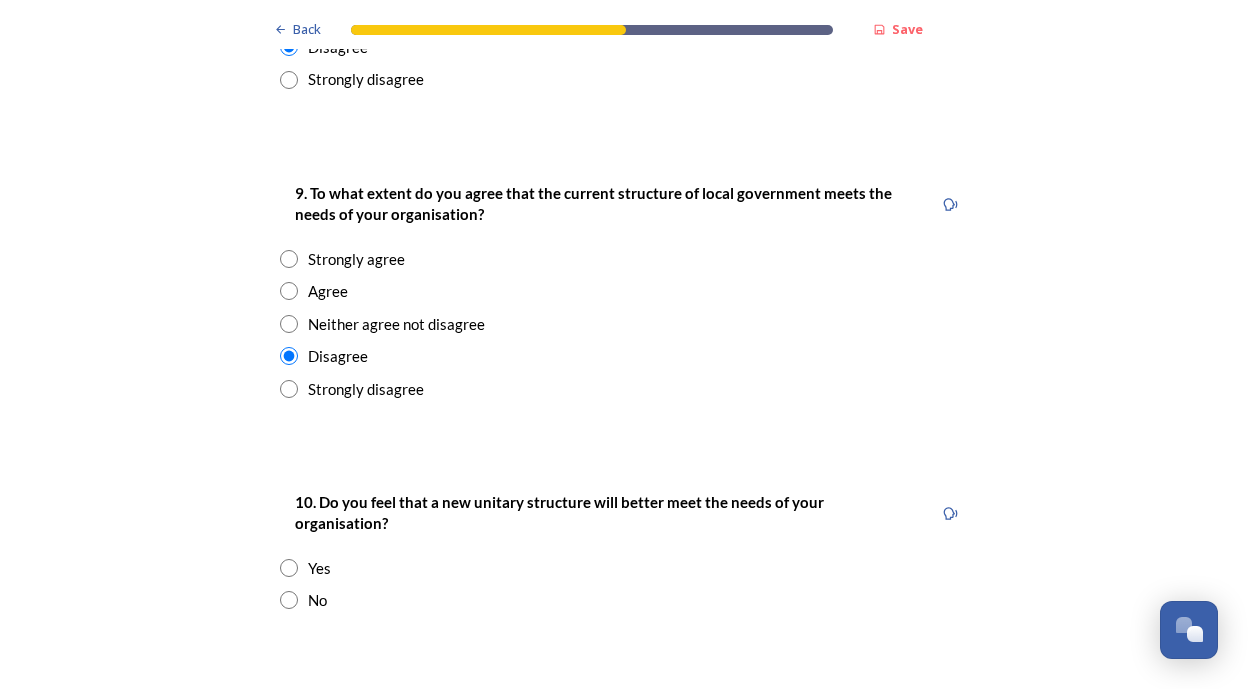 click at bounding box center (289, 568) 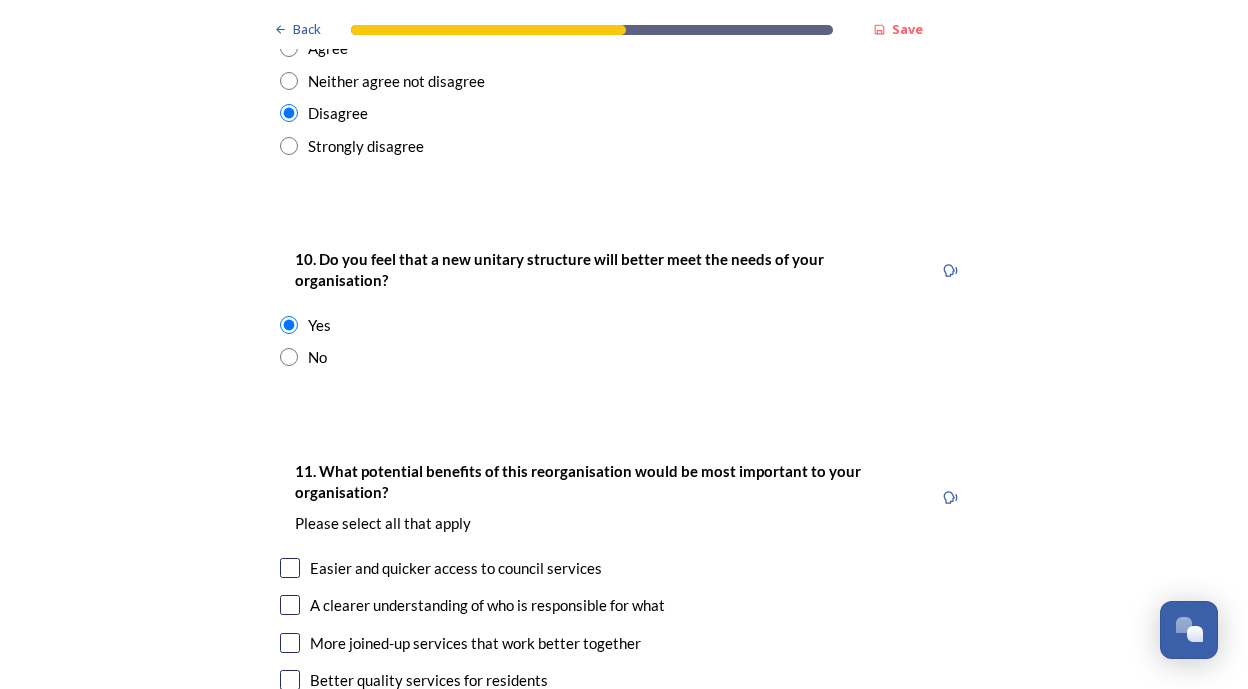 scroll, scrollTop: 4172, scrollLeft: 0, axis: vertical 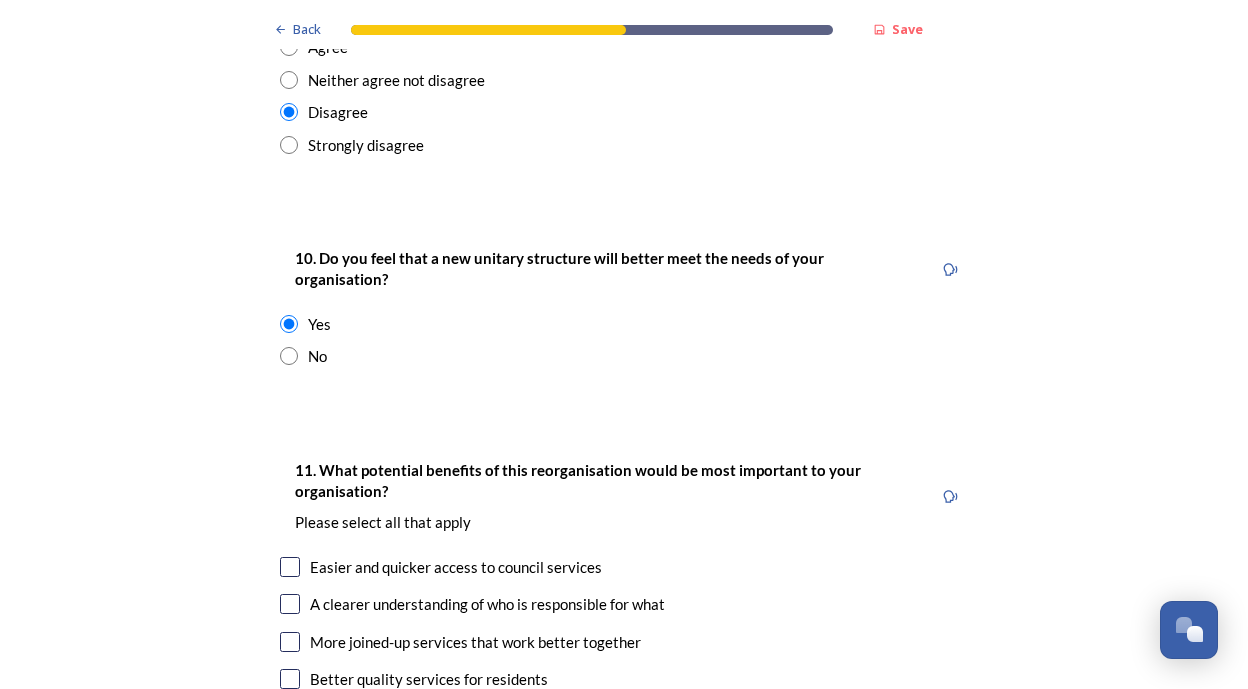 click at bounding box center [290, 567] 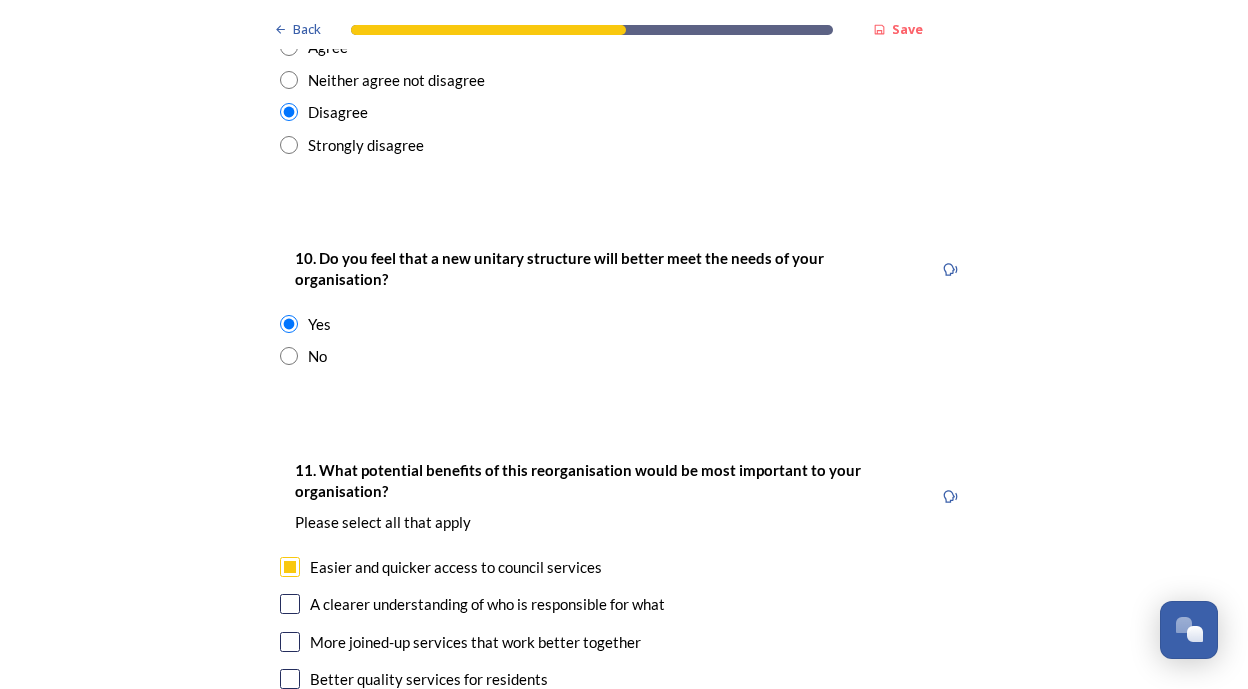 click at bounding box center [290, 604] 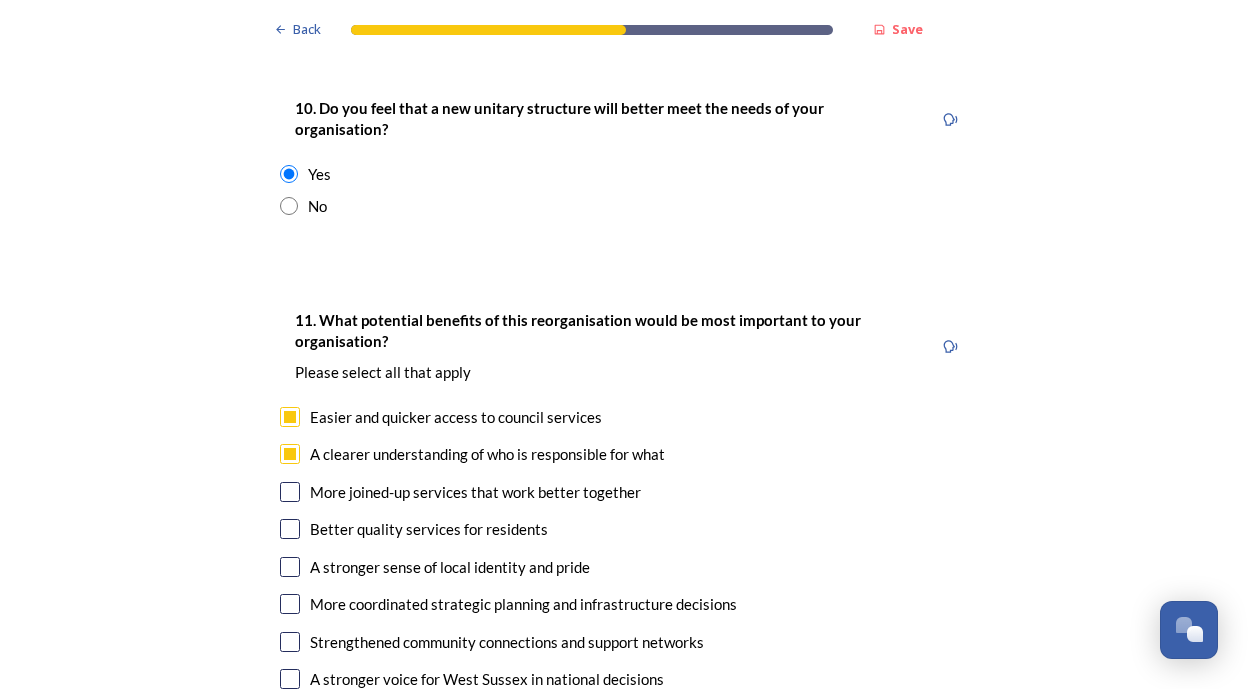 scroll, scrollTop: 4383, scrollLeft: 0, axis: vertical 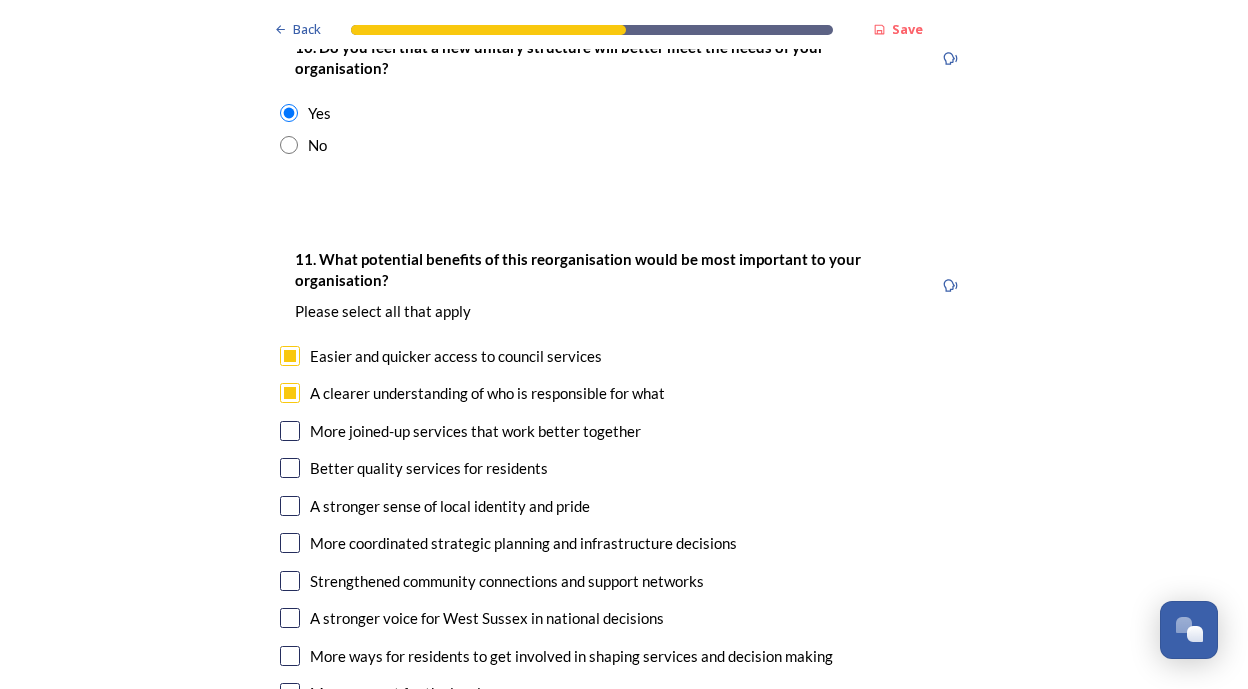 click at bounding box center (290, 431) 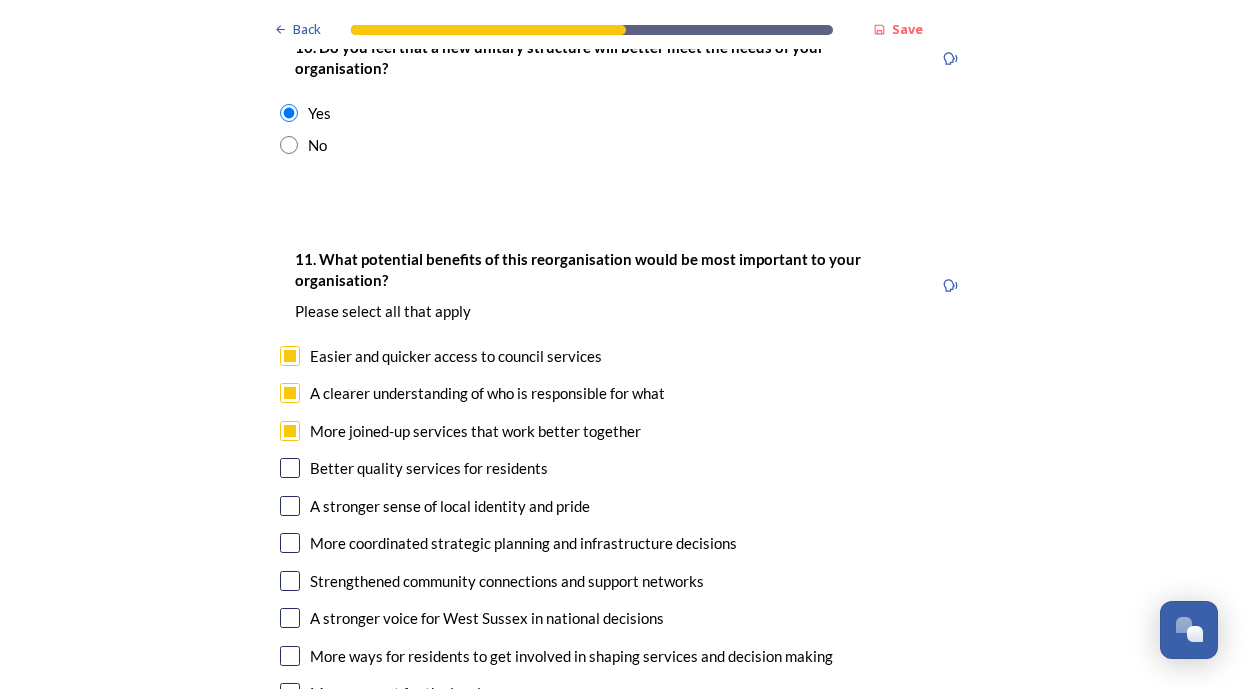 click at bounding box center (290, 506) 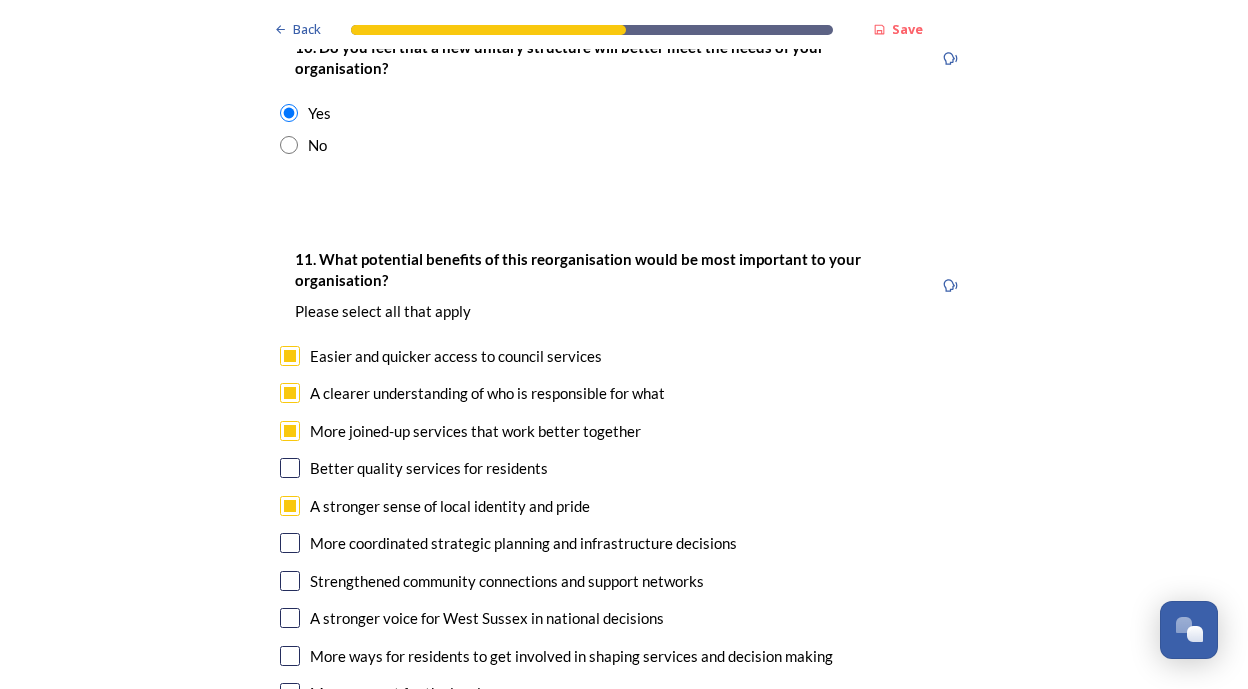 click at bounding box center [290, 543] 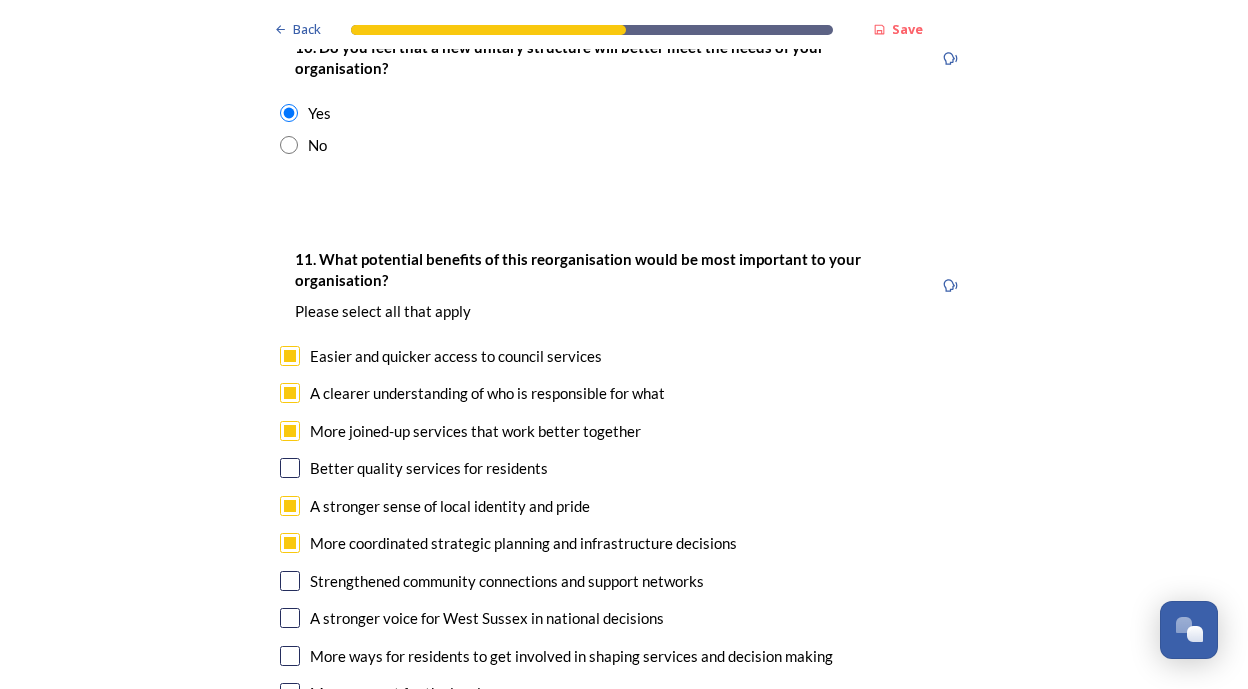 click at bounding box center [290, 618] 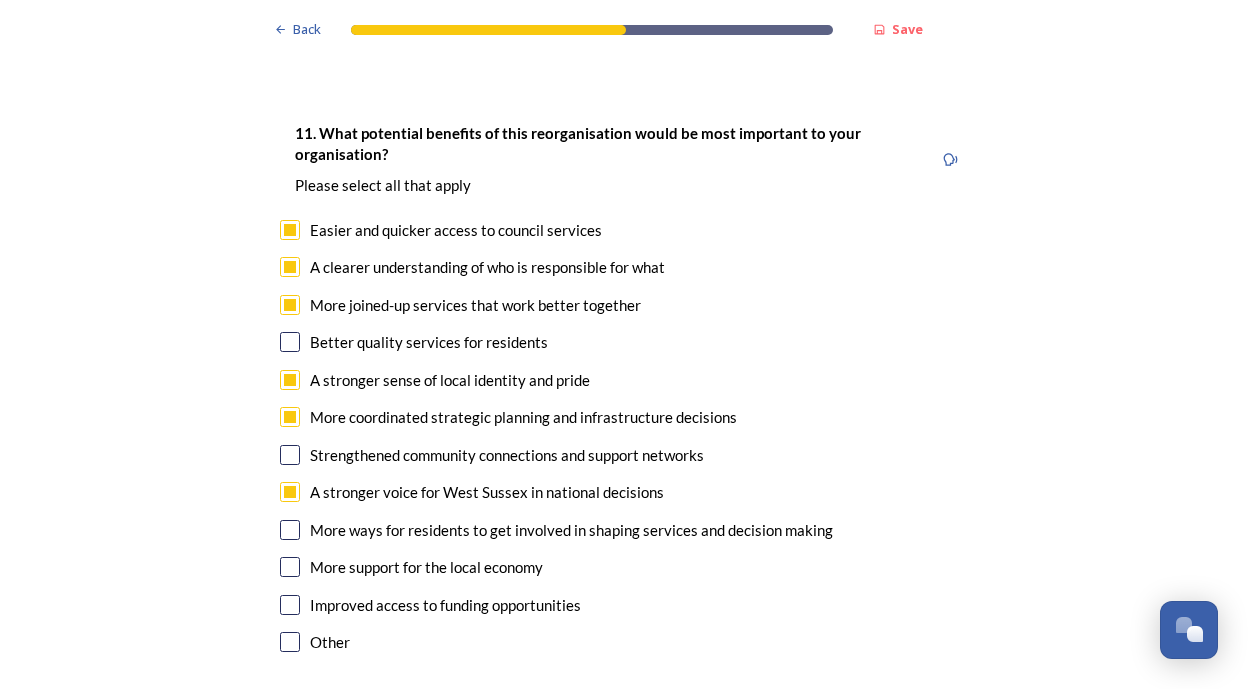 scroll, scrollTop: 4524, scrollLeft: 0, axis: vertical 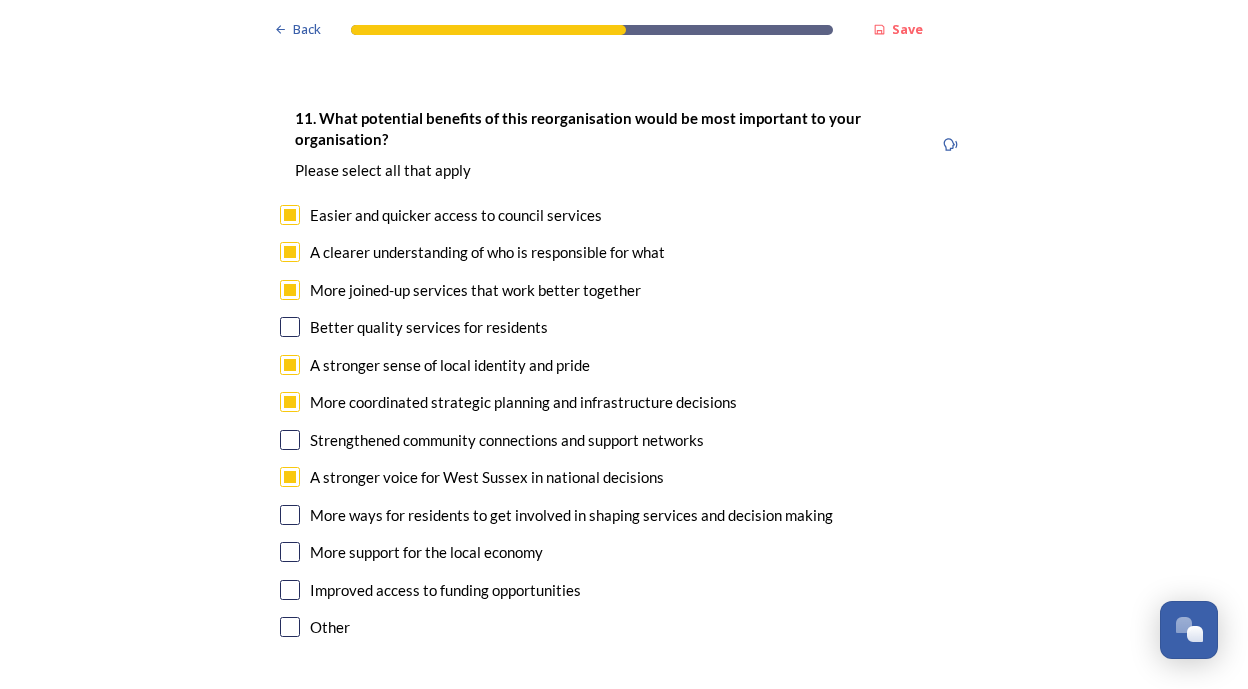 click at bounding box center (290, 552) 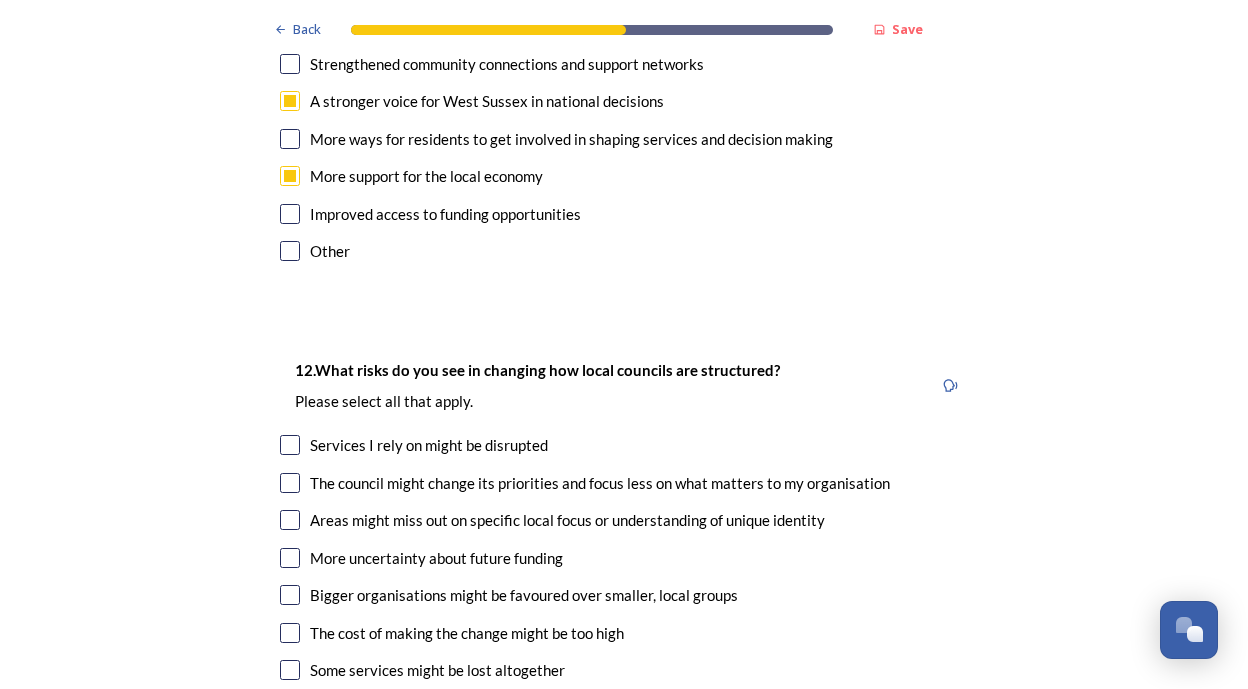 scroll, scrollTop: 4903, scrollLeft: 0, axis: vertical 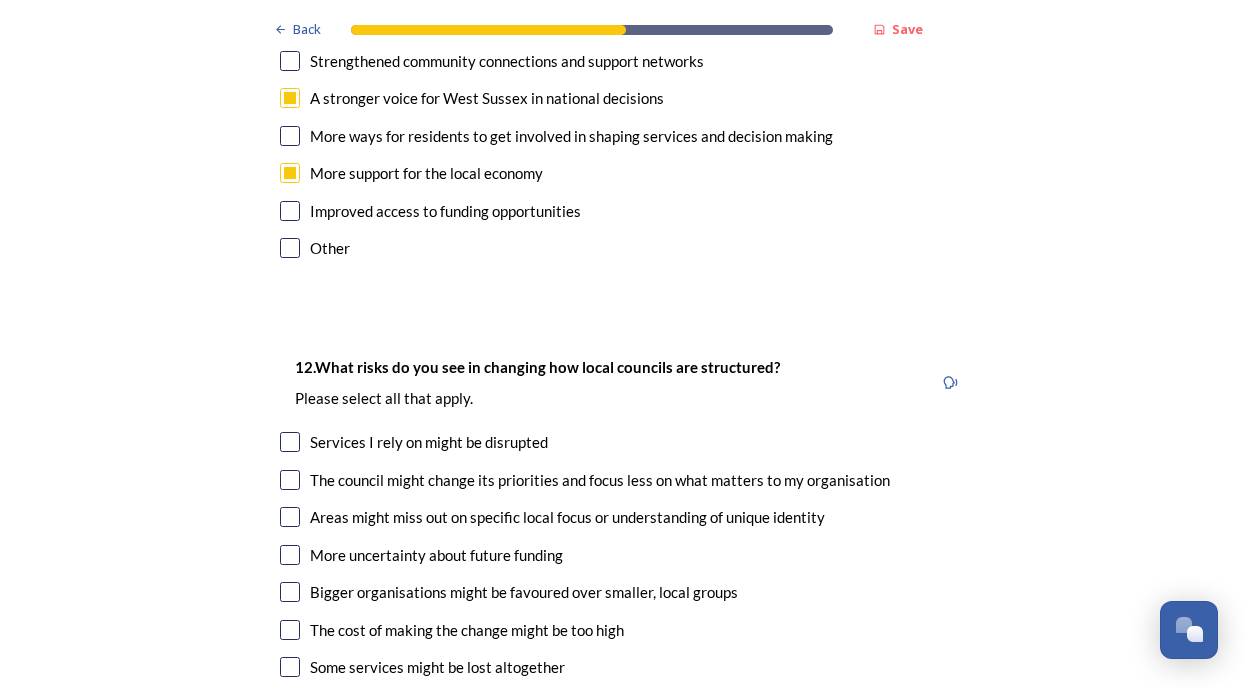 click at bounding box center [290, 517] 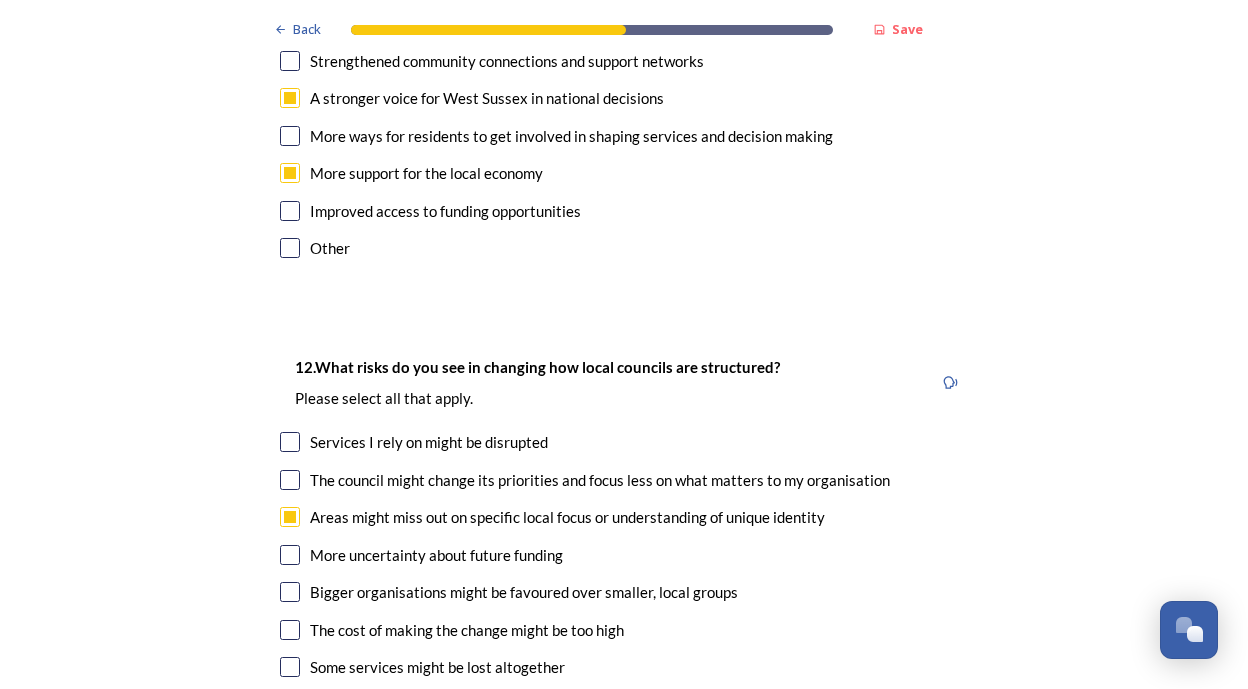 click at bounding box center (290, 592) 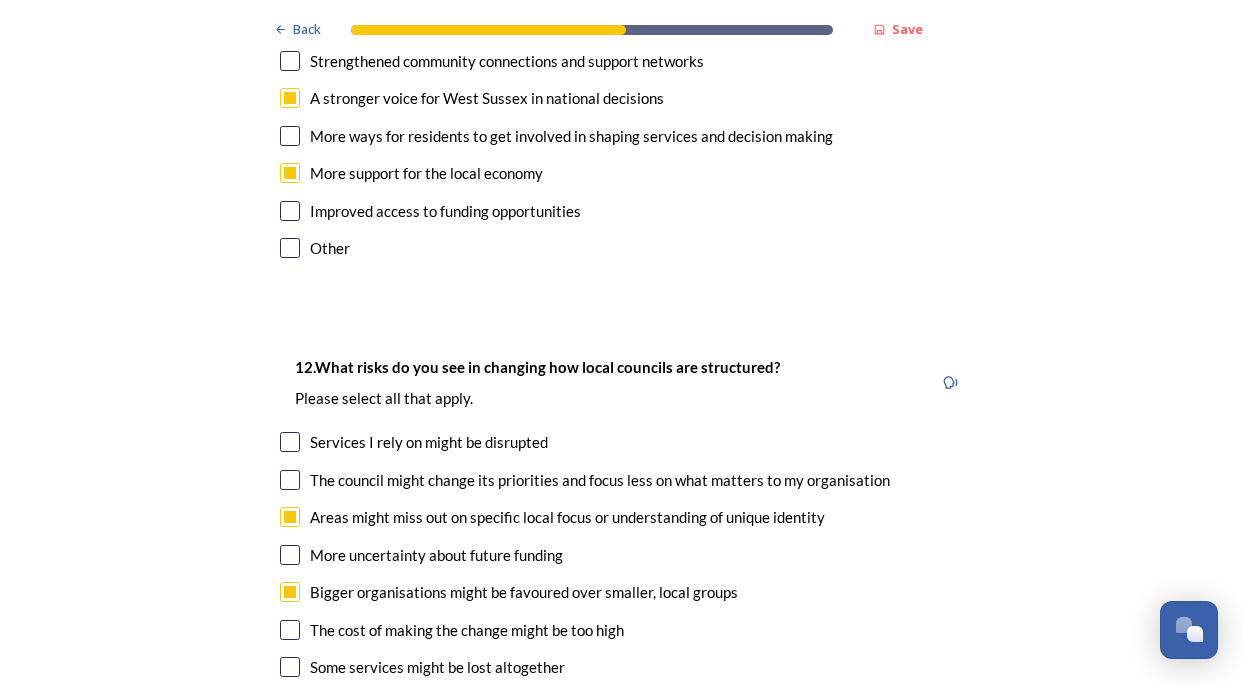 click at bounding box center (290, 667) 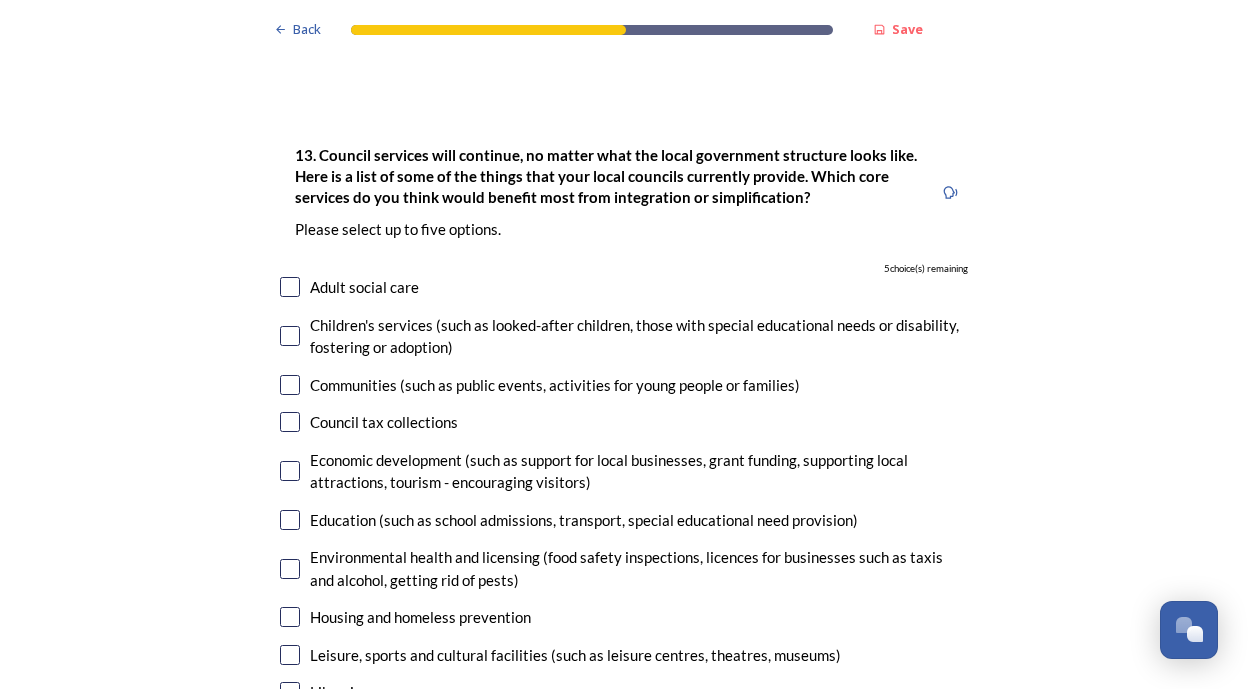 scroll, scrollTop: 5619, scrollLeft: 0, axis: vertical 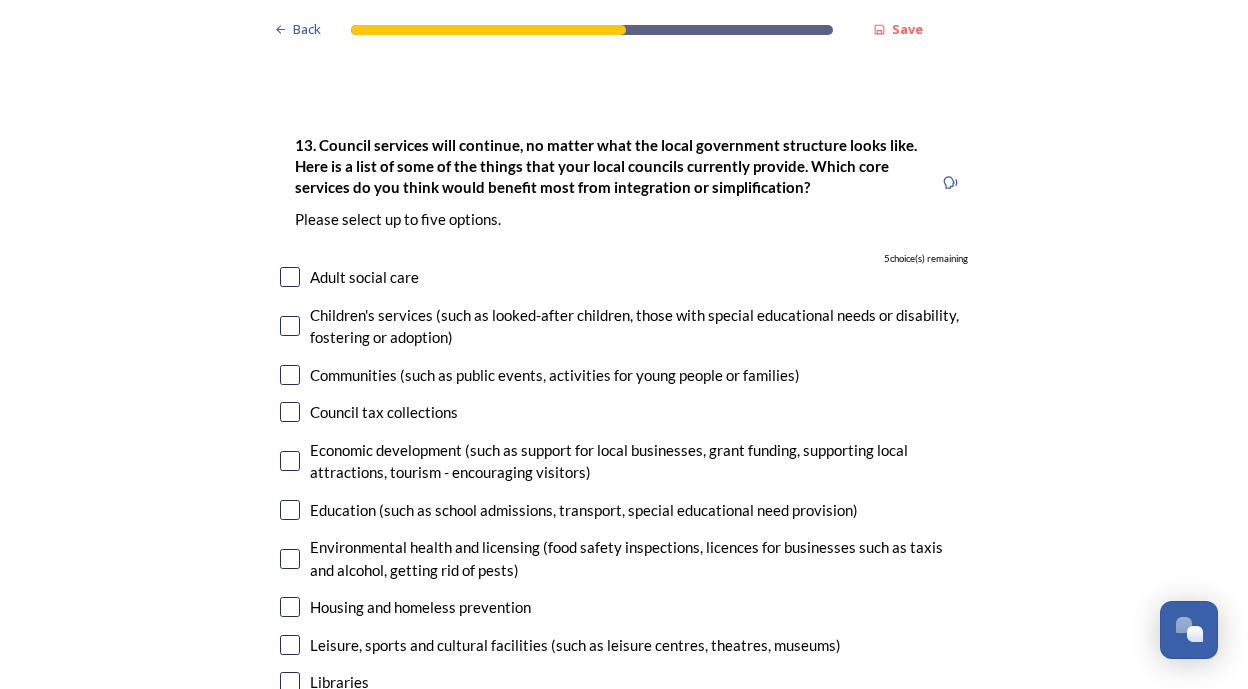 click at bounding box center [290, 461] 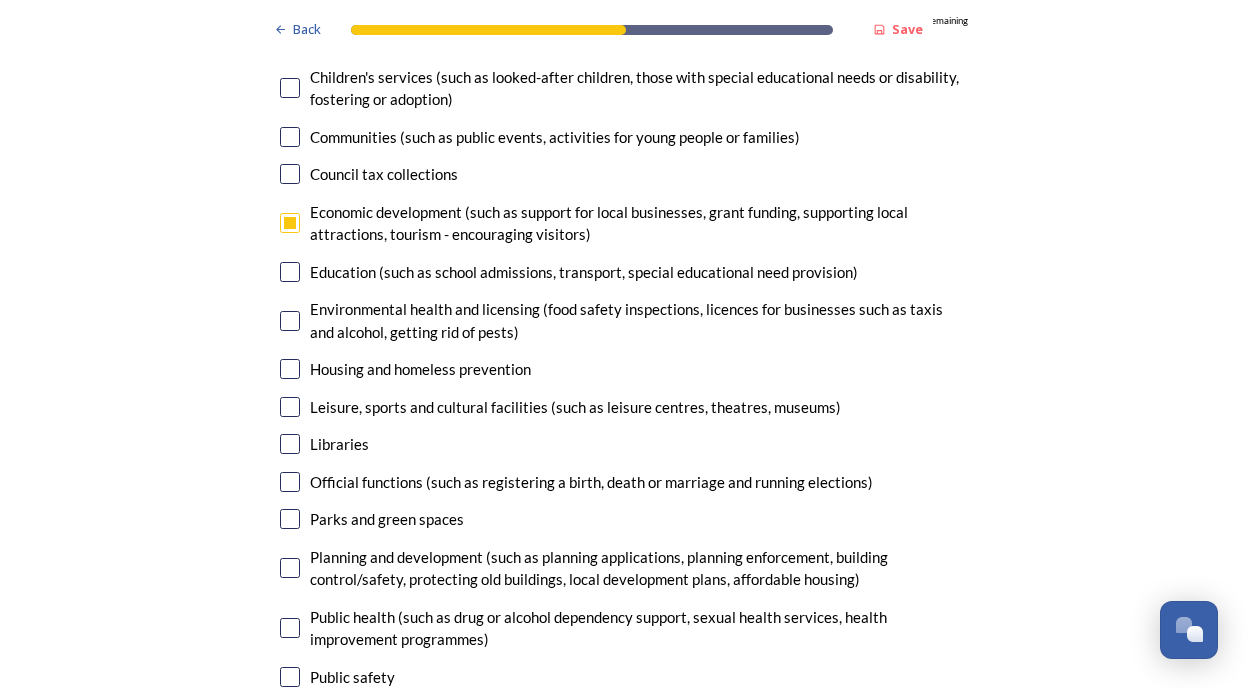 scroll, scrollTop: 5860, scrollLeft: 0, axis: vertical 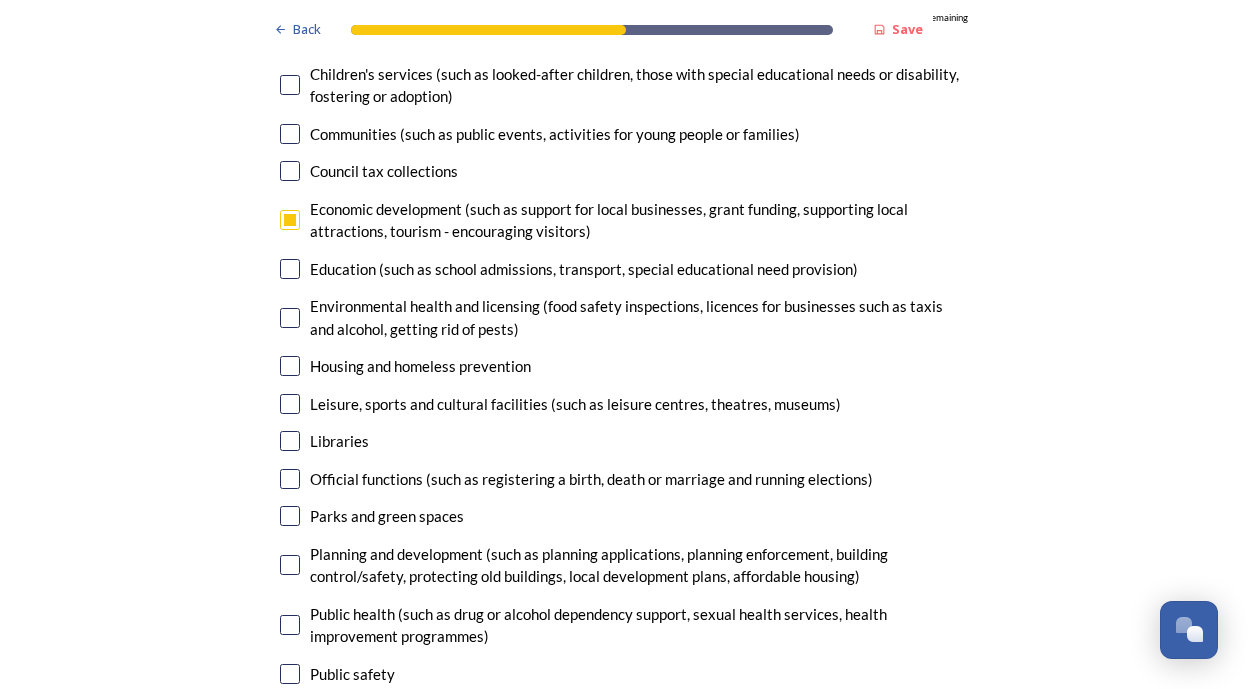 click at bounding box center (290, 565) 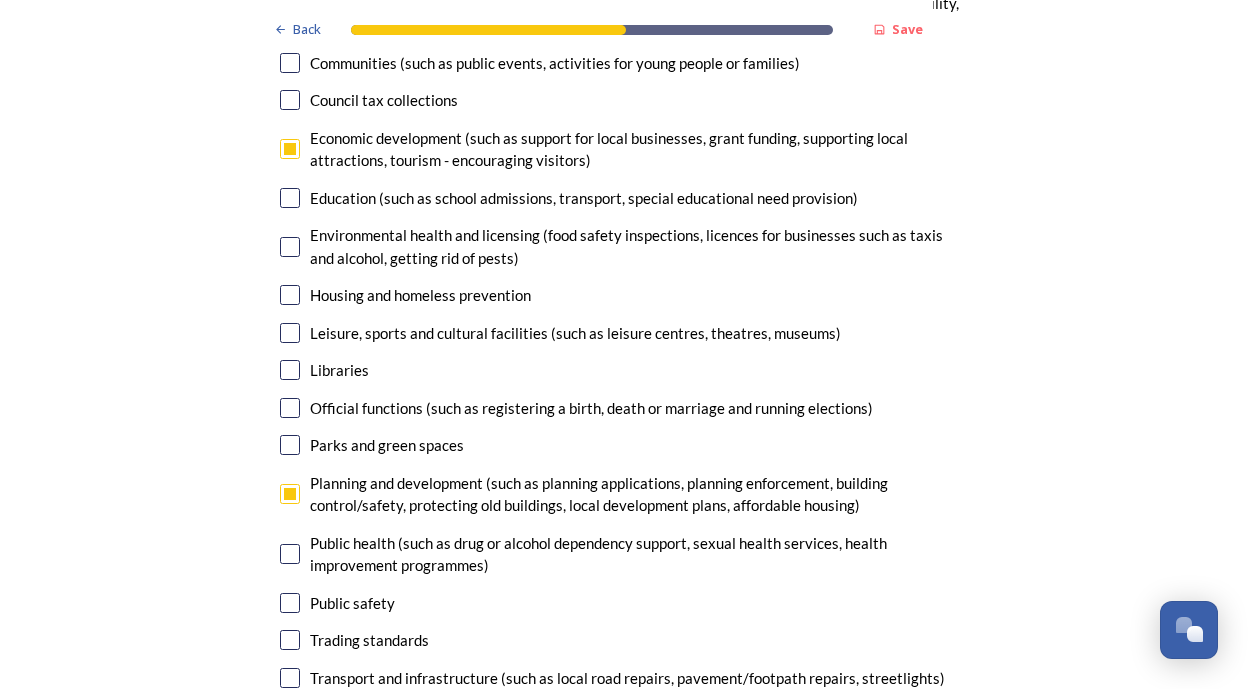 scroll, scrollTop: 5934, scrollLeft: 0, axis: vertical 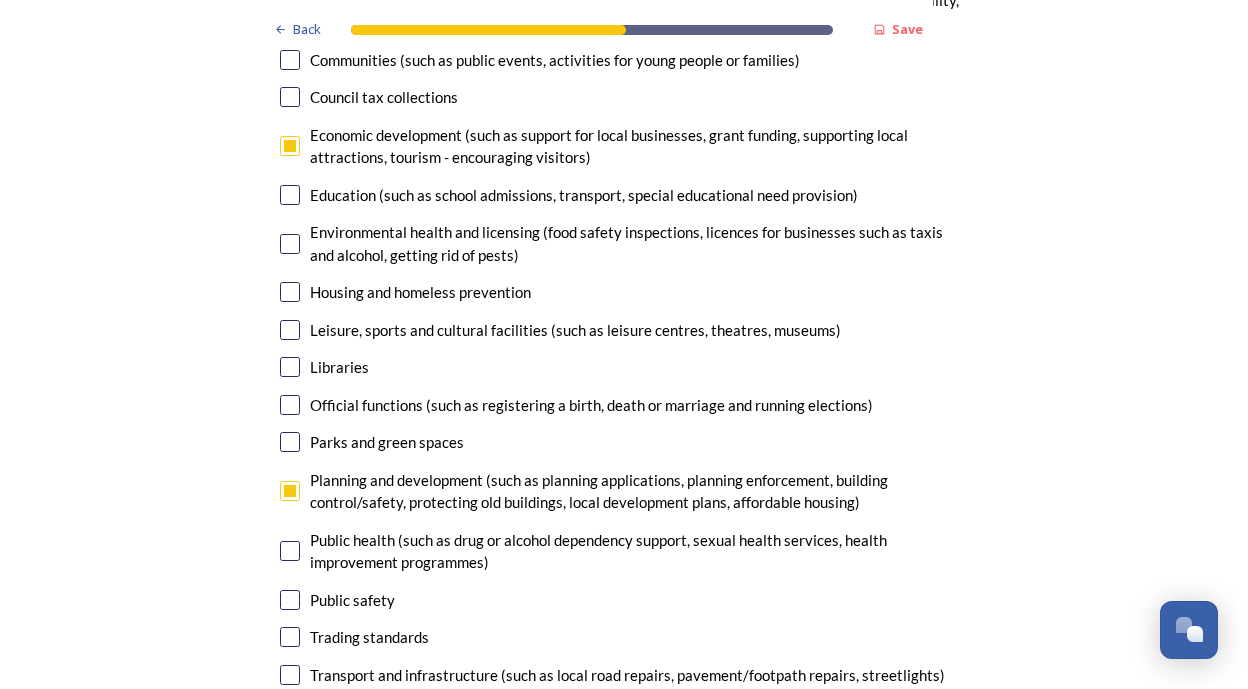 click at bounding box center (290, 675) 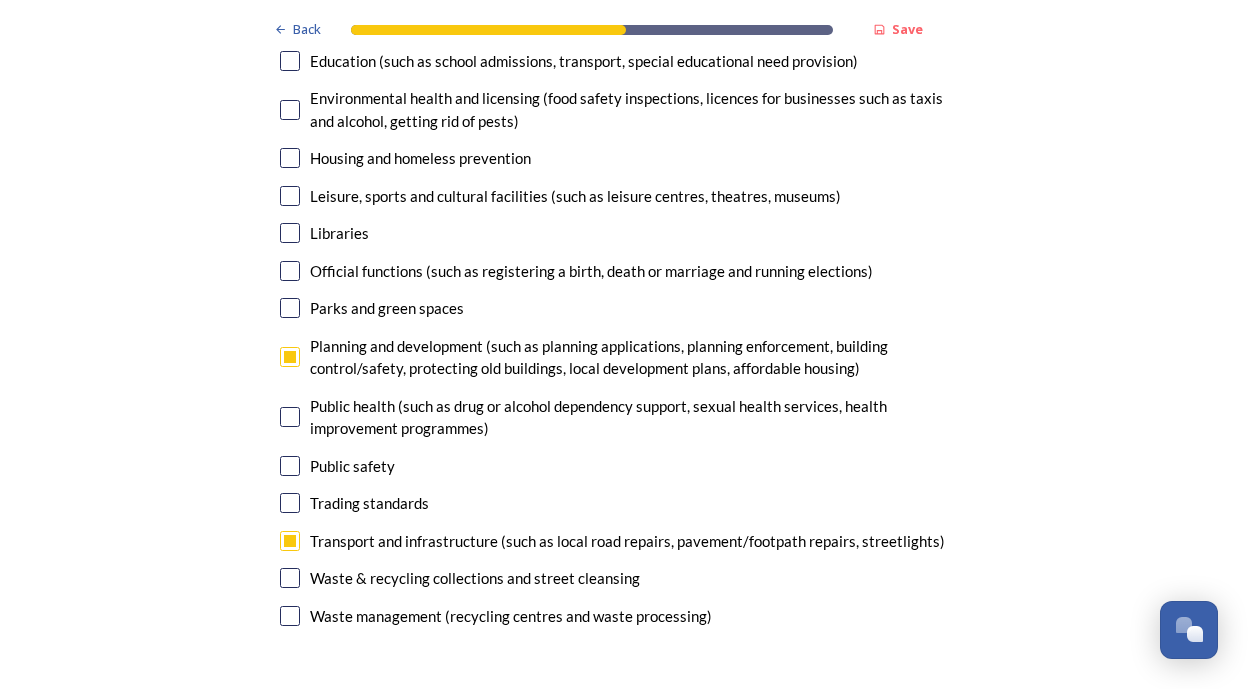 scroll, scrollTop: 6067, scrollLeft: 0, axis: vertical 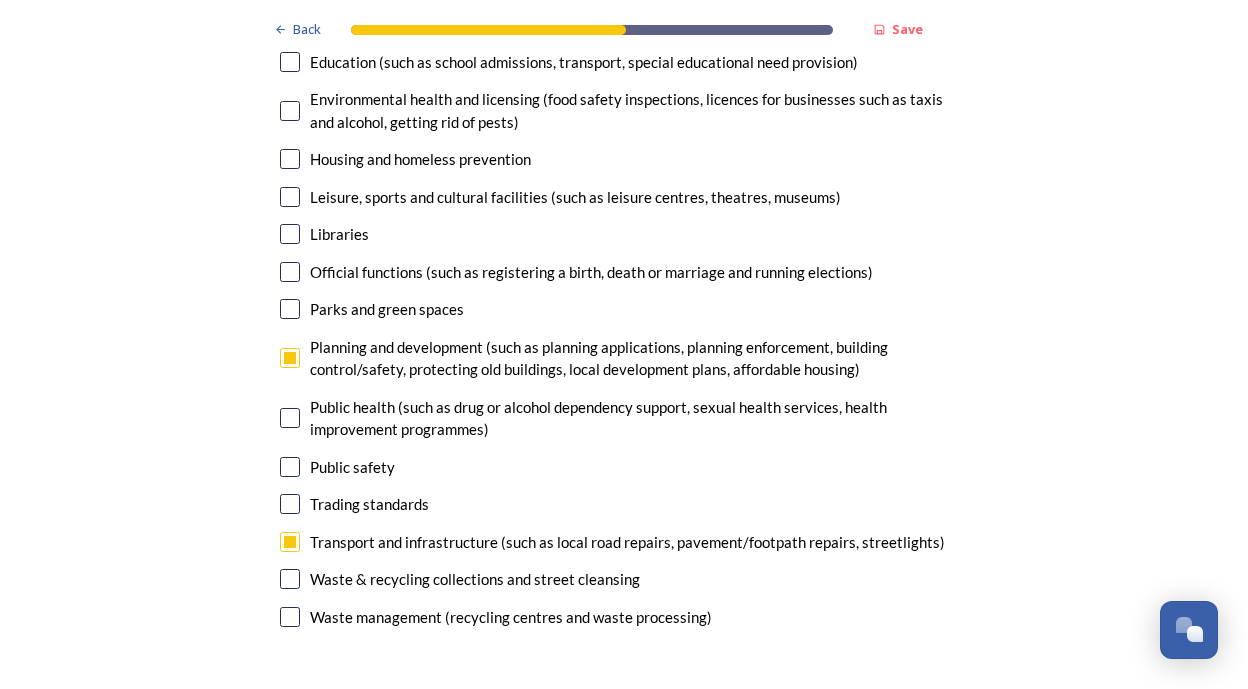 click on "Continue" at bounding box center (610, 727) 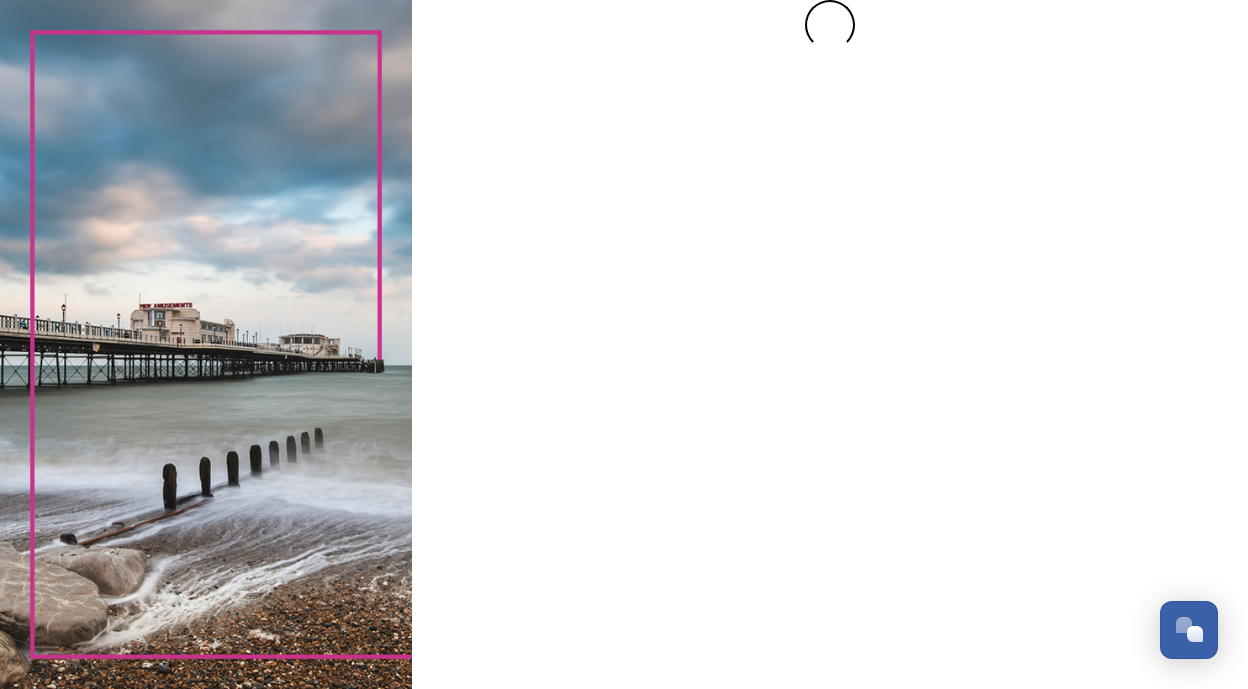 scroll, scrollTop: 0, scrollLeft: 0, axis: both 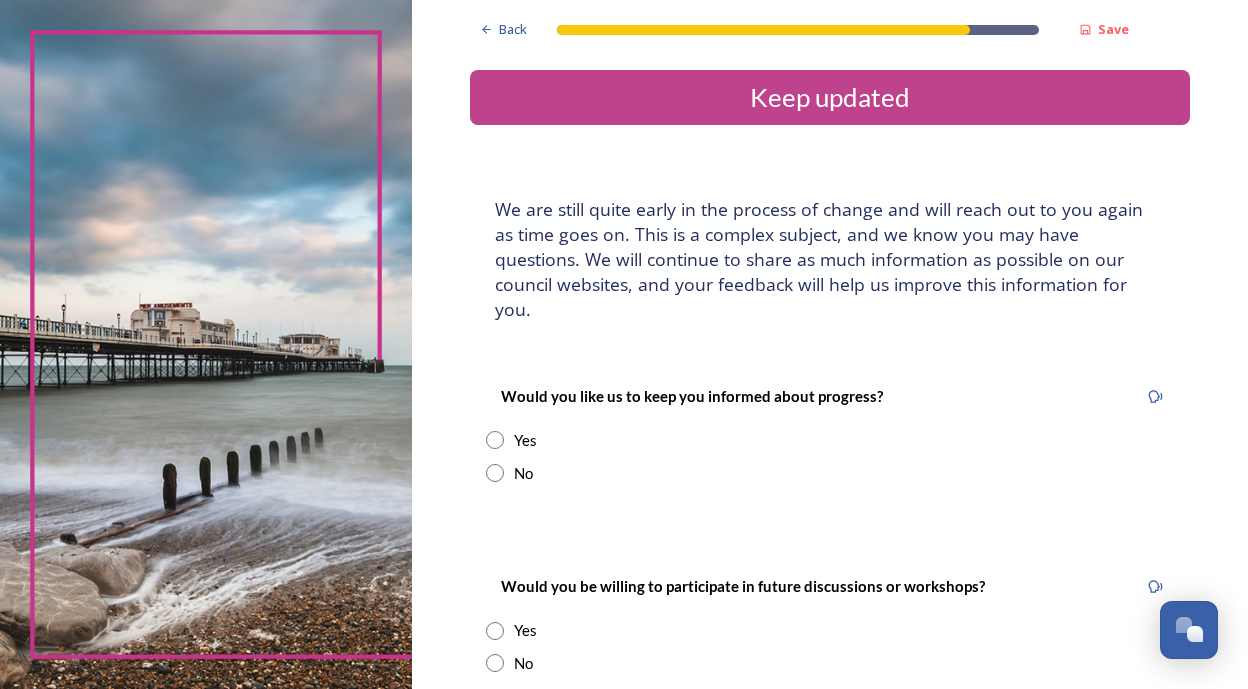 click on "Yes" at bounding box center [830, 440] 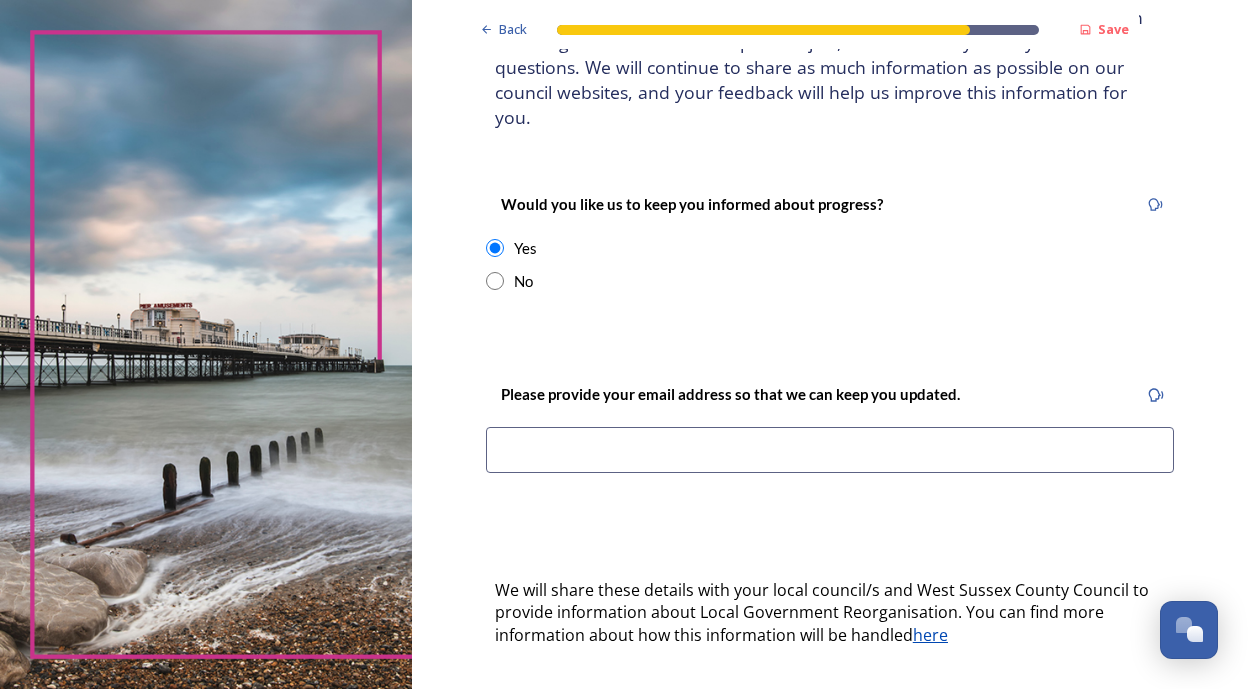 scroll, scrollTop: 194, scrollLeft: 0, axis: vertical 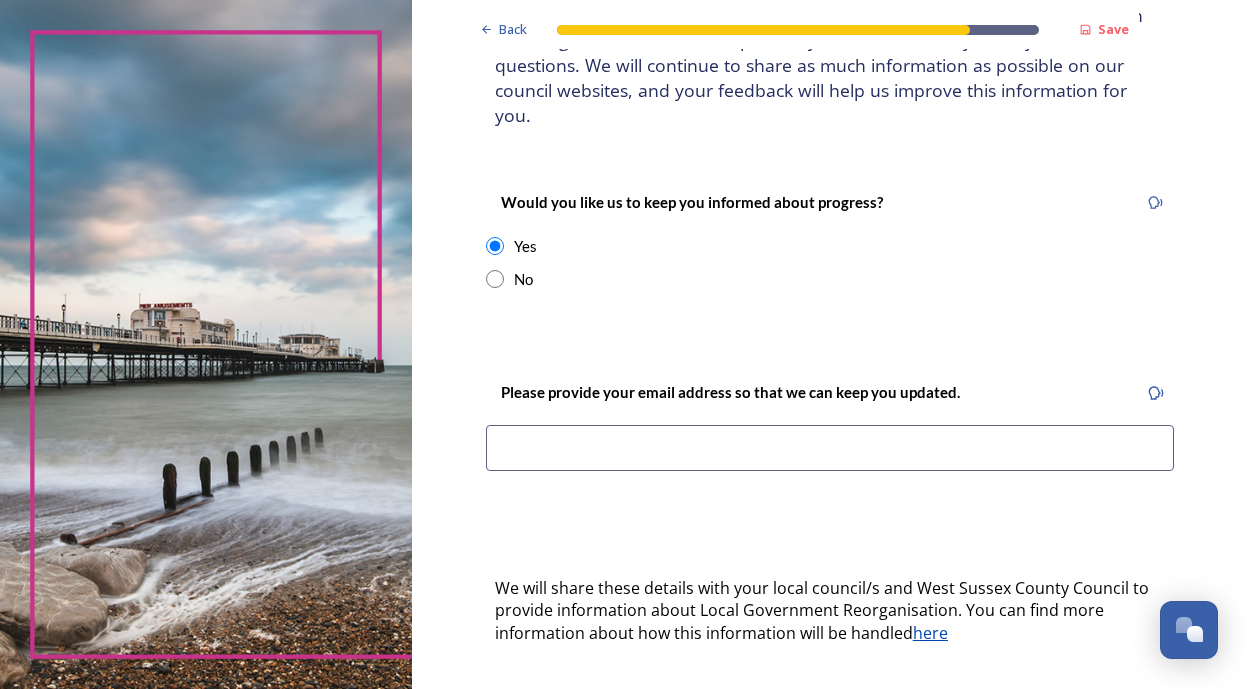 click at bounding box center [830, 448] 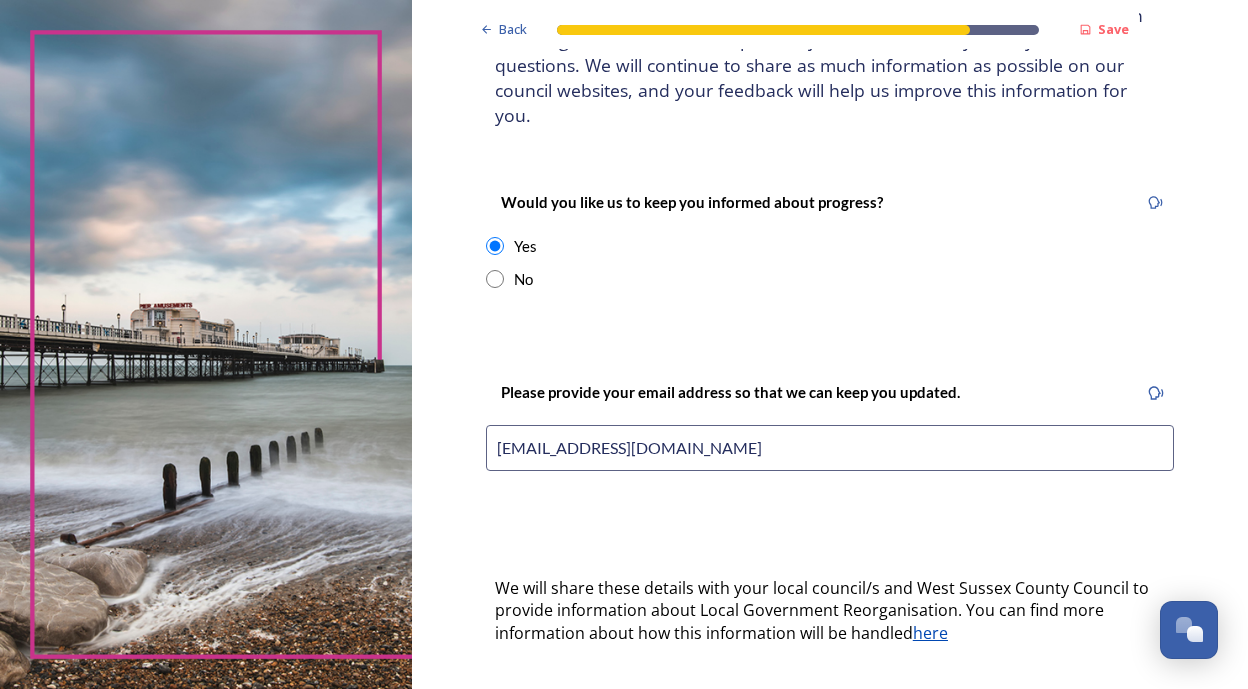 scroll, scrollTop: 0, scrollLeft: 0, axis: both 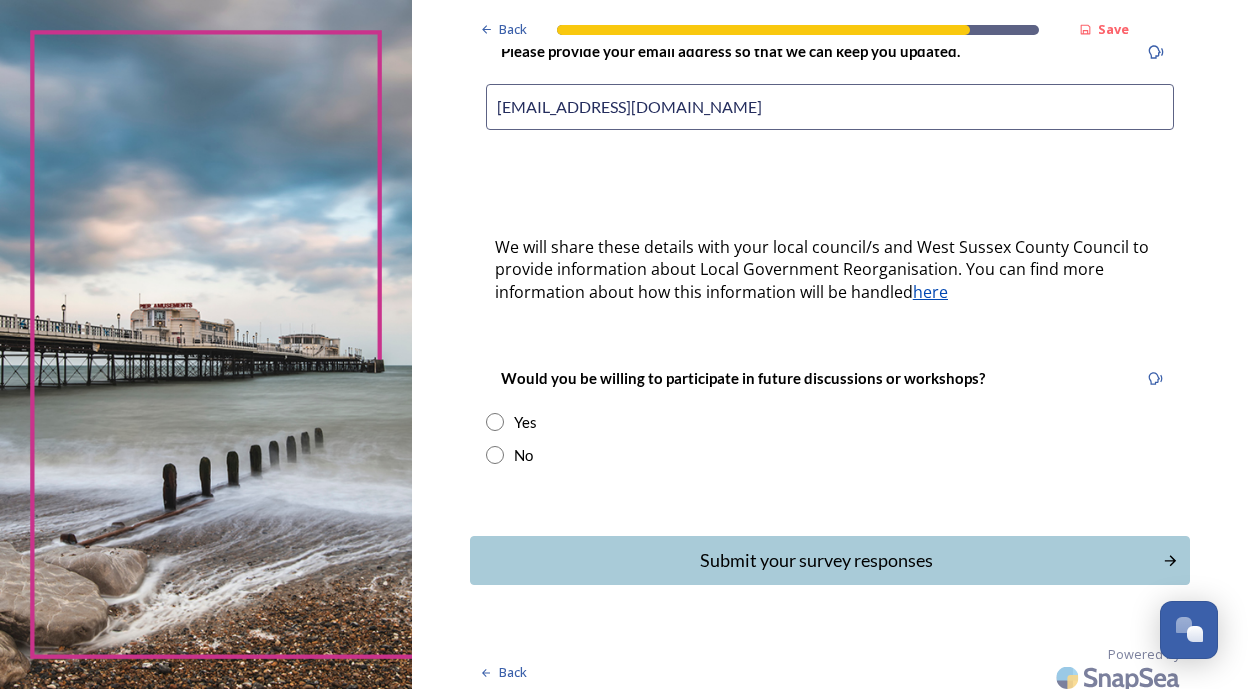 type on "[EMAIL_ADDRESS][DOMAIN_NAME]" 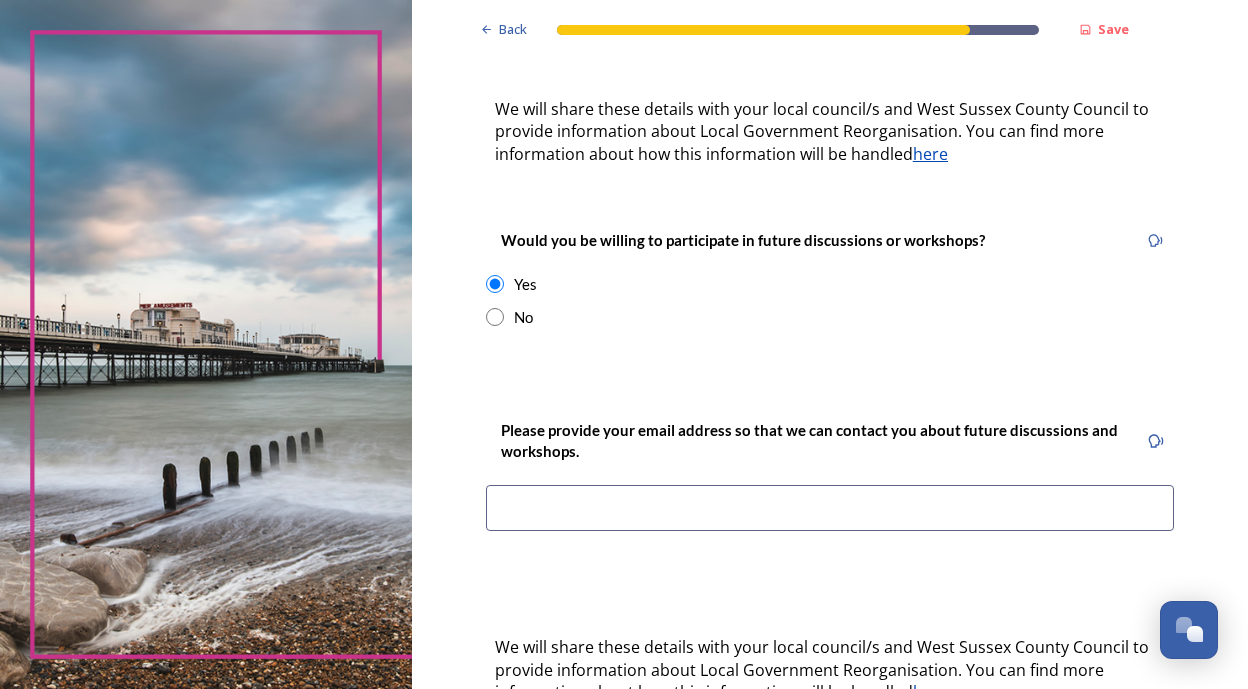 scroll, scrollTop: 676, scrollLeft: 0, axis: vertical 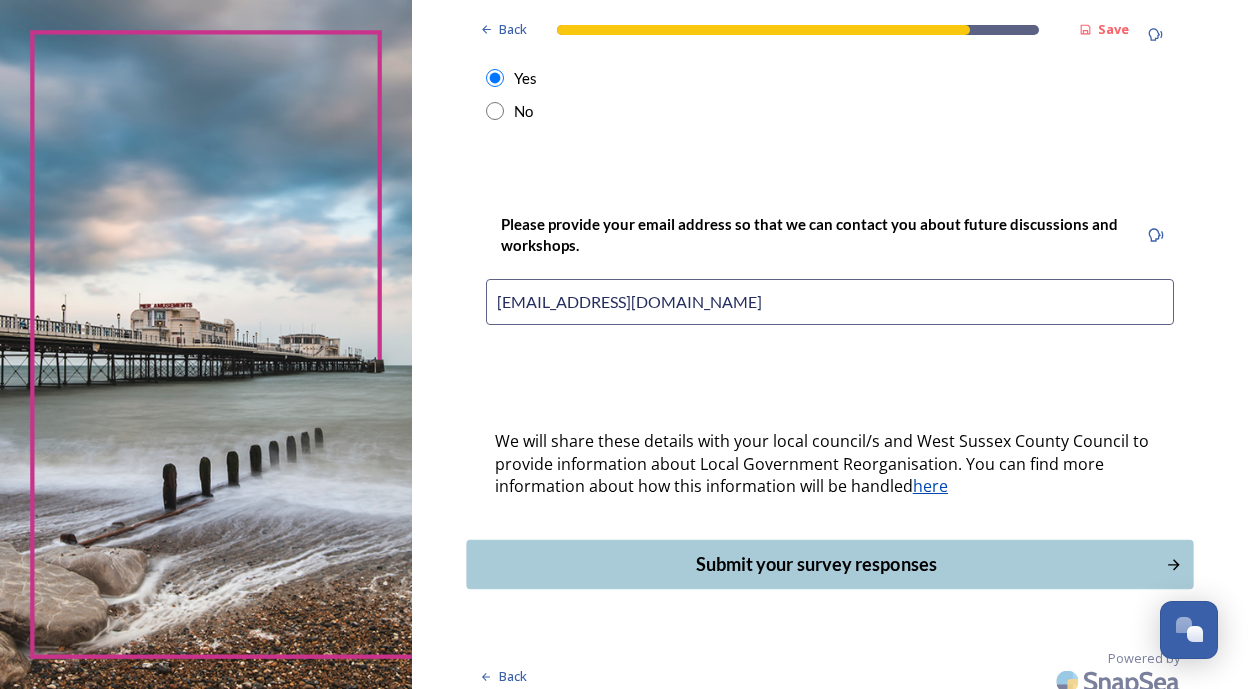type on "[EMAIL_ADDRESS][DOMAIN_NAME]" 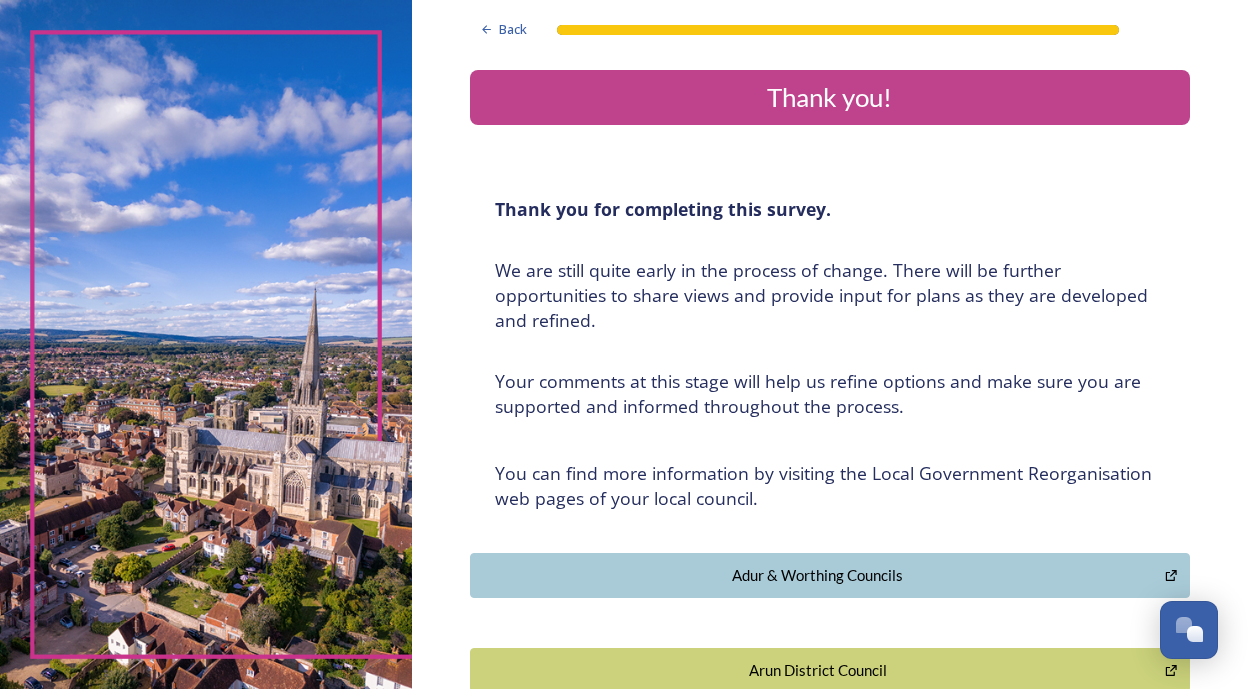 scroll, scrollTop: 0, scrollLeft: 0, axis: both 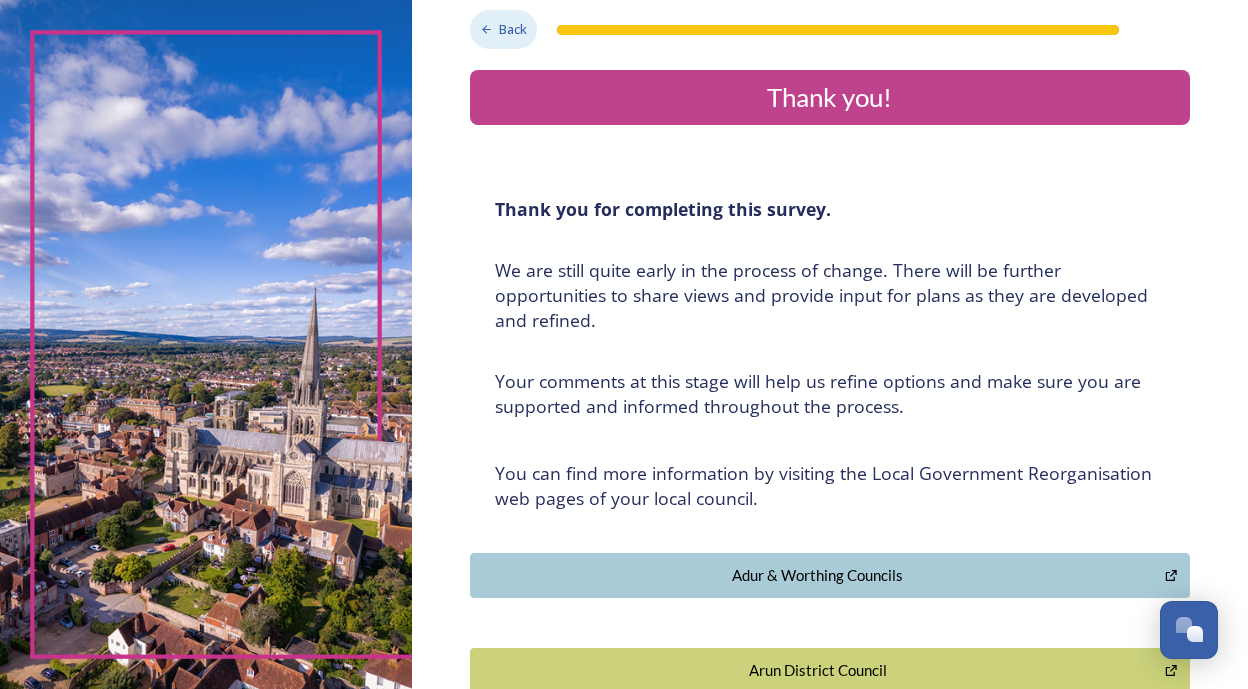click on "Back" at bounding box center (503, 29) 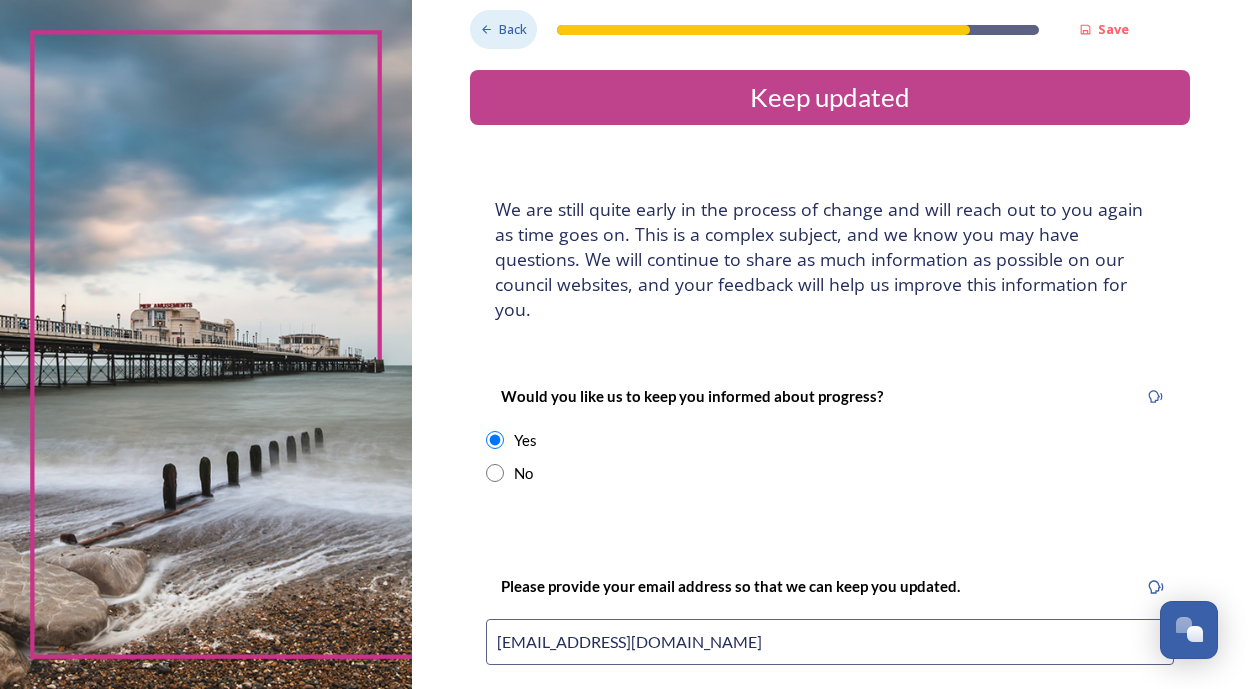 click on "Back" at bounding box center (503, 29) 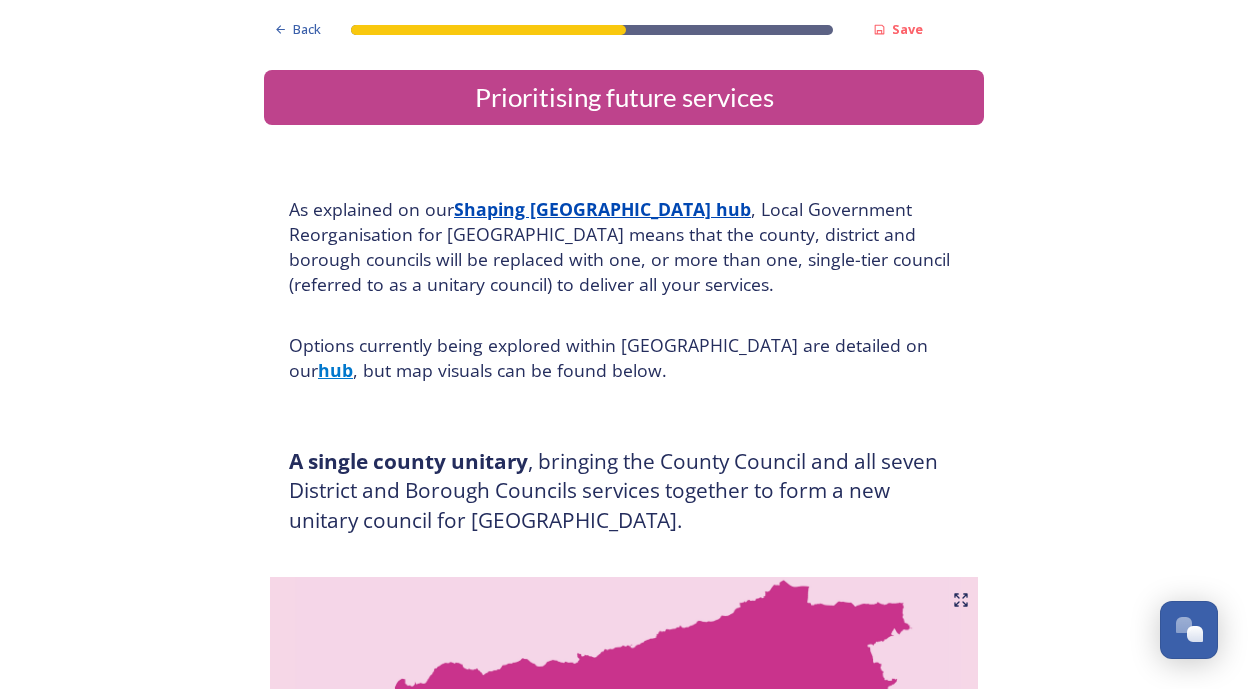 click on "Shaping [GEOGRAPHIC_DATA] hub" at bounding box center [602, 209] 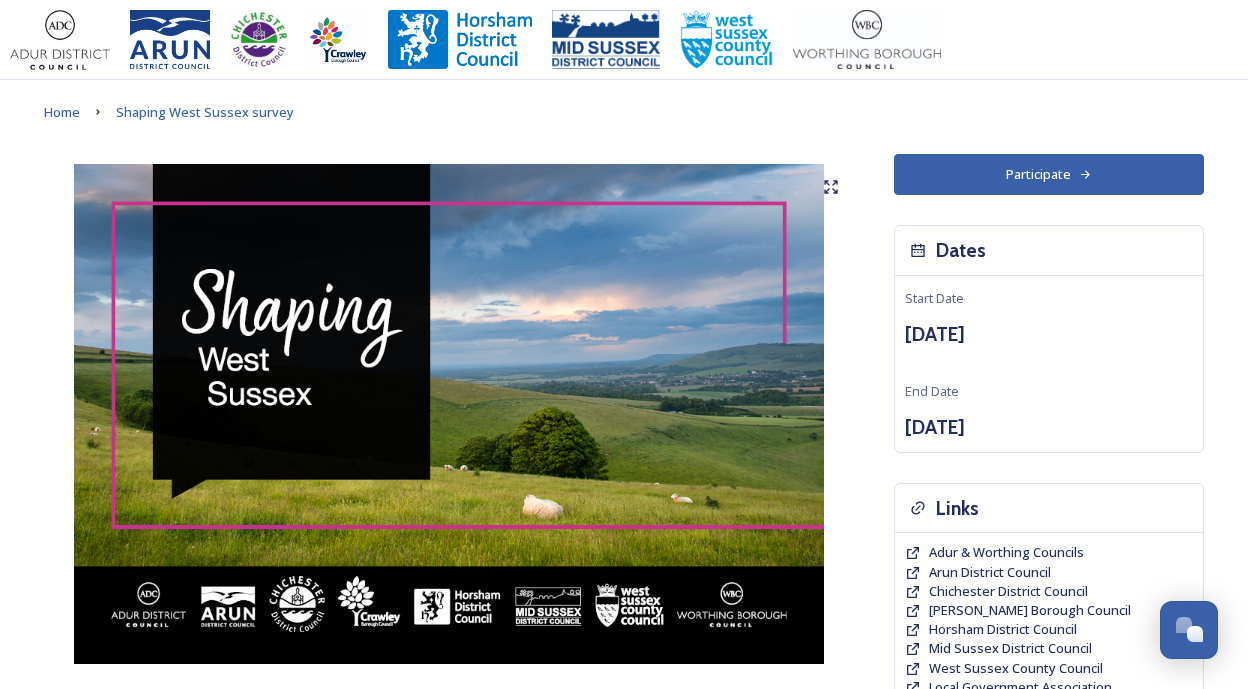 scroll, scrollTop: 0, scrollLeft: 0, axis: both 